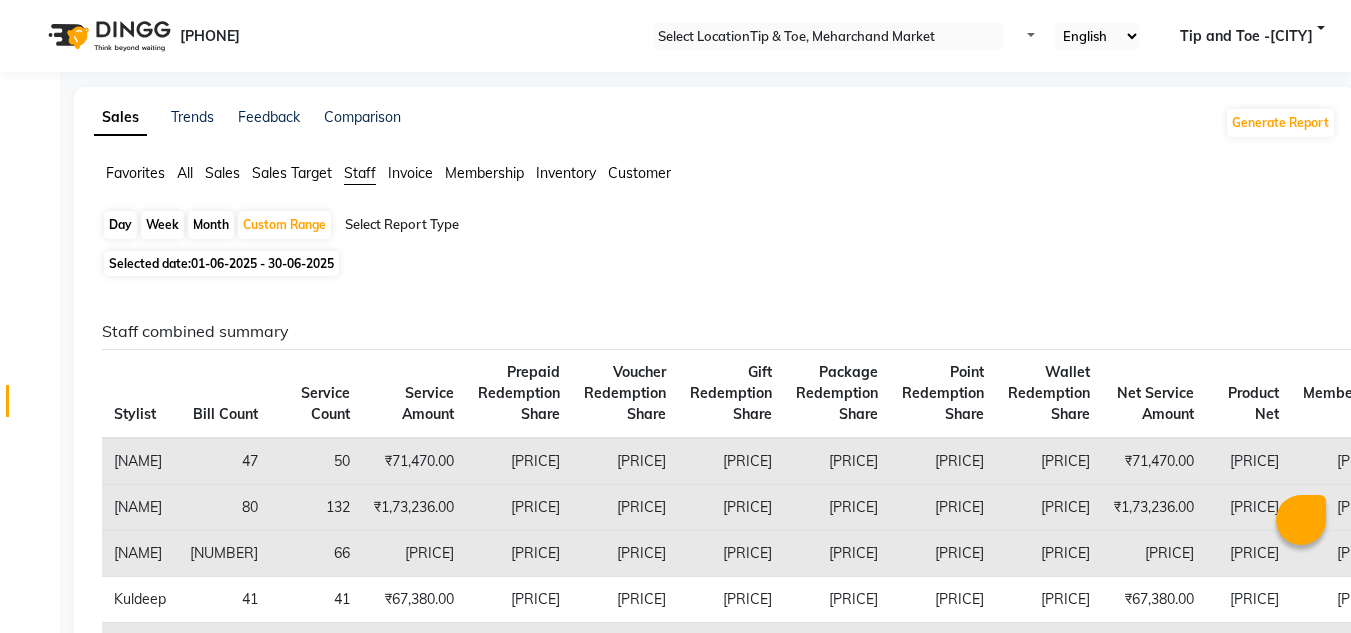 scroll, scrollTop: 0, scrollLeft: 0, axis: both 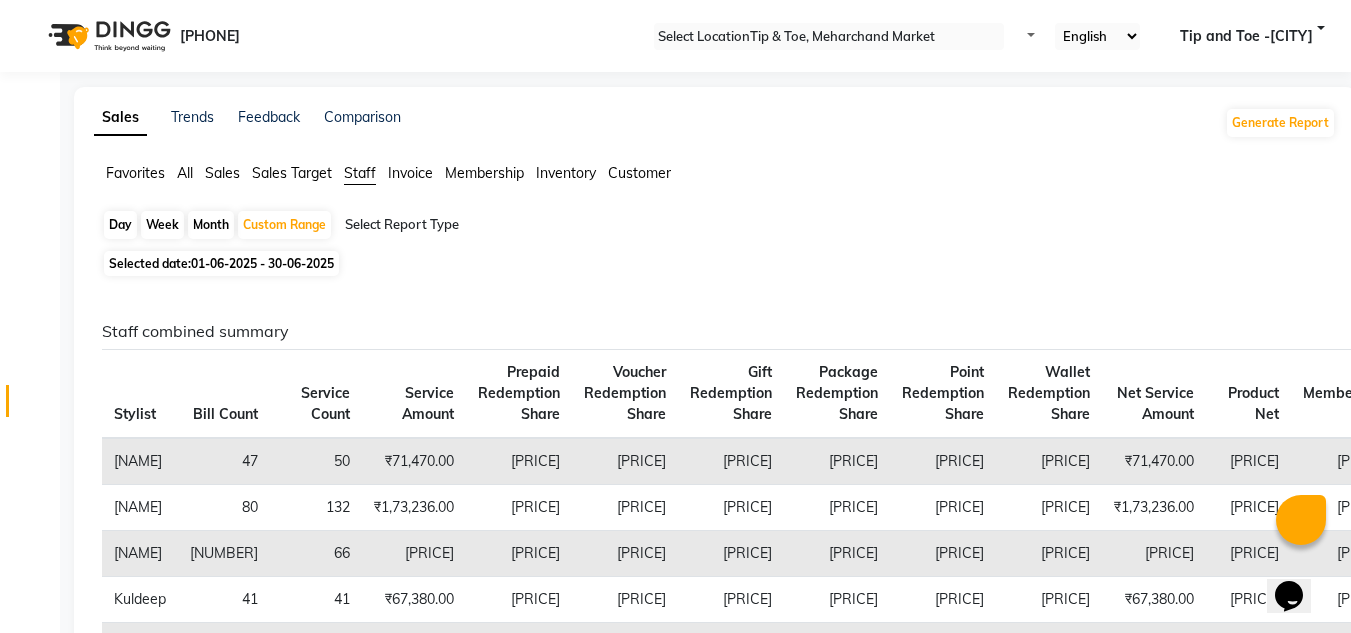 click on "Sales" at bounding box center [135, 173] 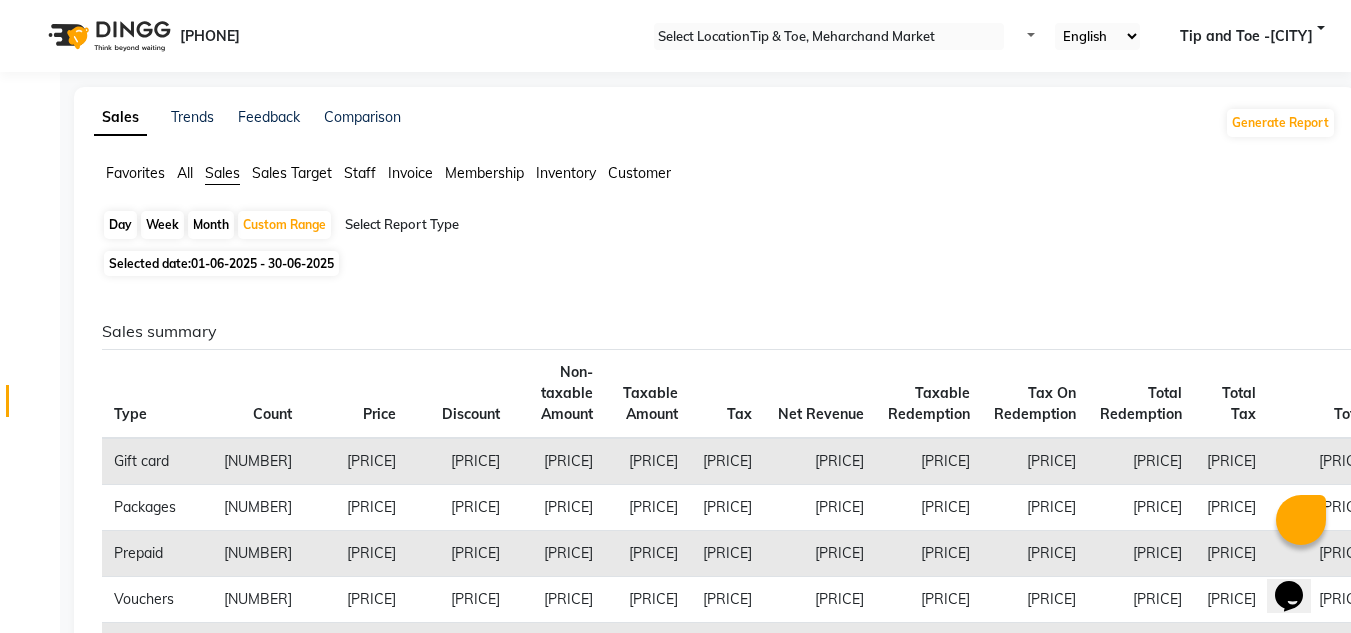 click on "Staff" at bounding box center (135, 173) 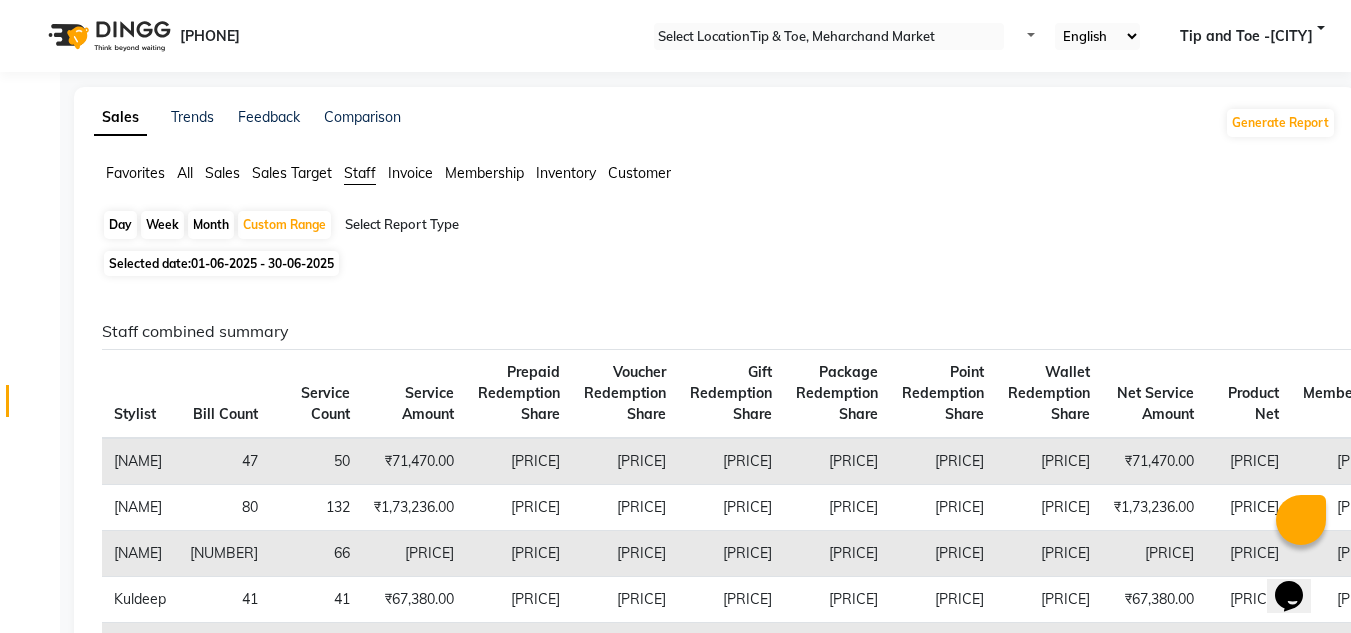 click on "Sales" at bounding box center (135, 173) 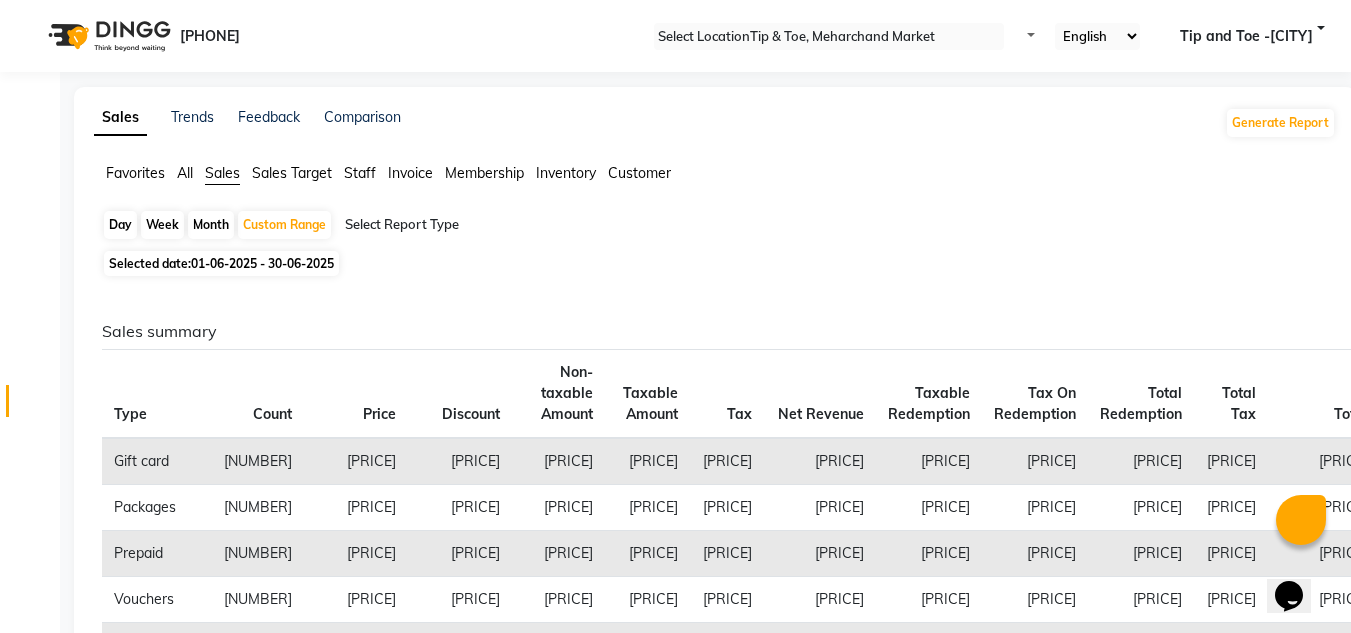 click on "01-06-2025 - 30-06-2025" at bounding box center (262, 263) 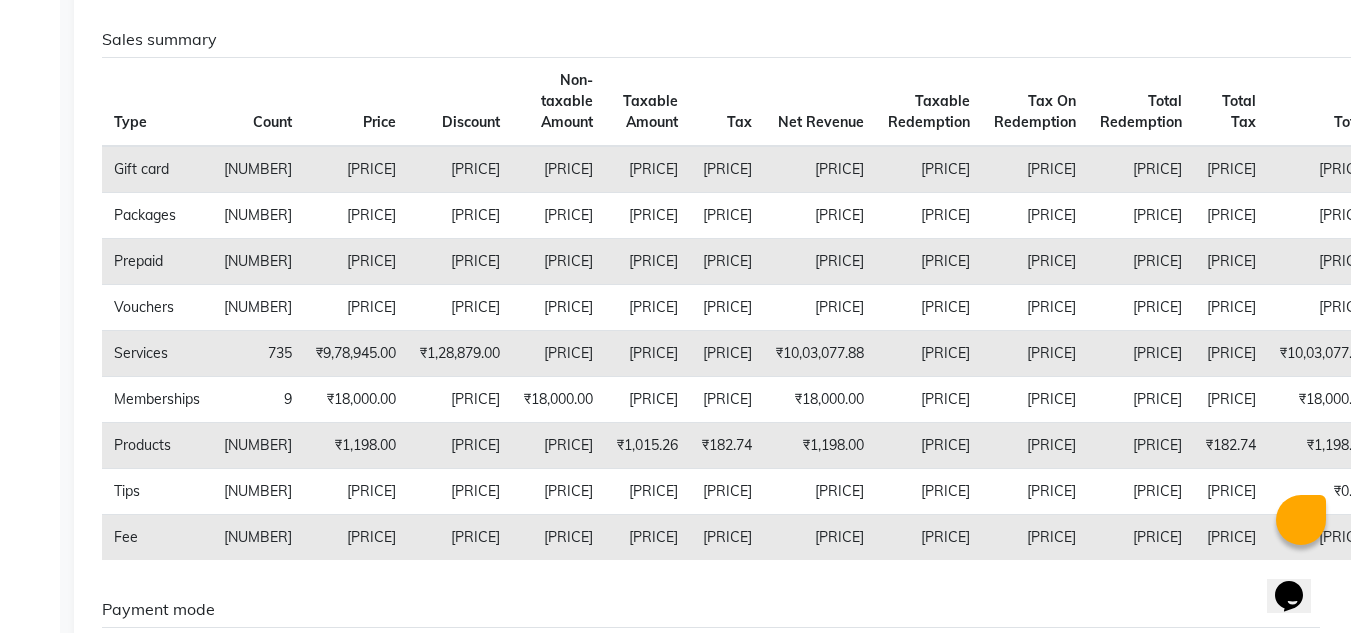 scroll, scrollTop: 600, scrollLeft: 0, axis: vertical 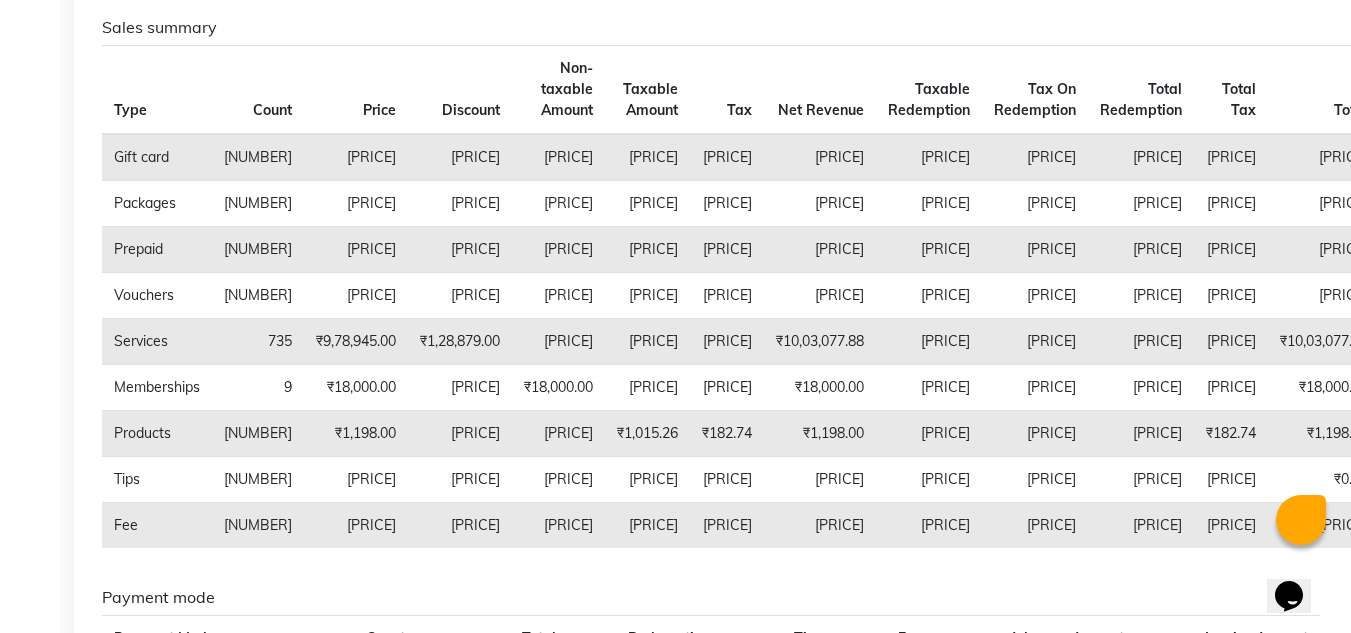 click on "[PRICE]" at bounding box center [647, 157] 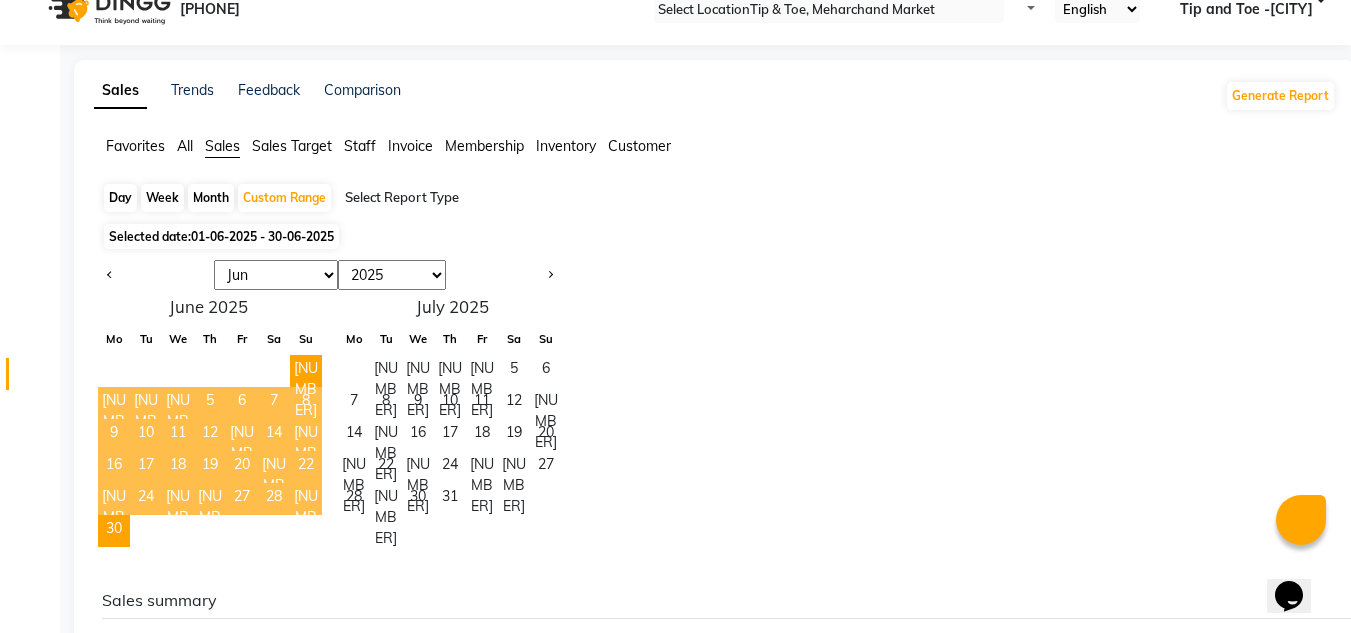 scroll, scrollTop: 25, scrollLeft: 0, axis: vertical 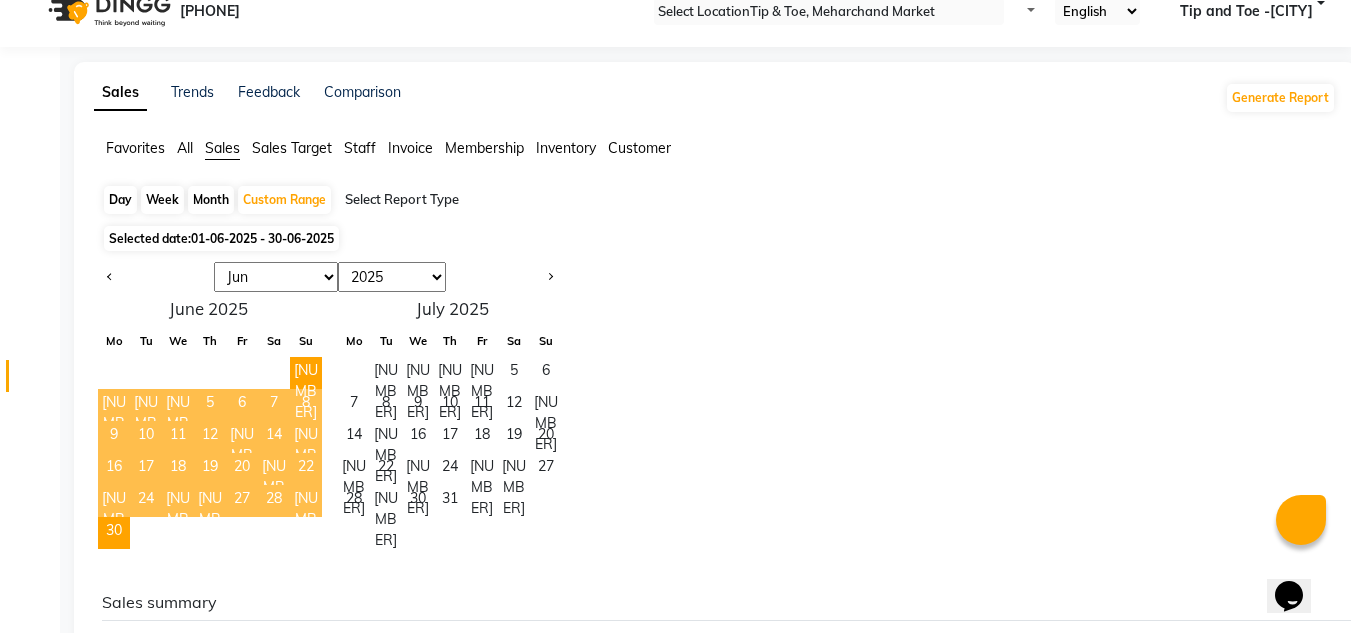 click on "Staff" at bounding box center (135, 148) 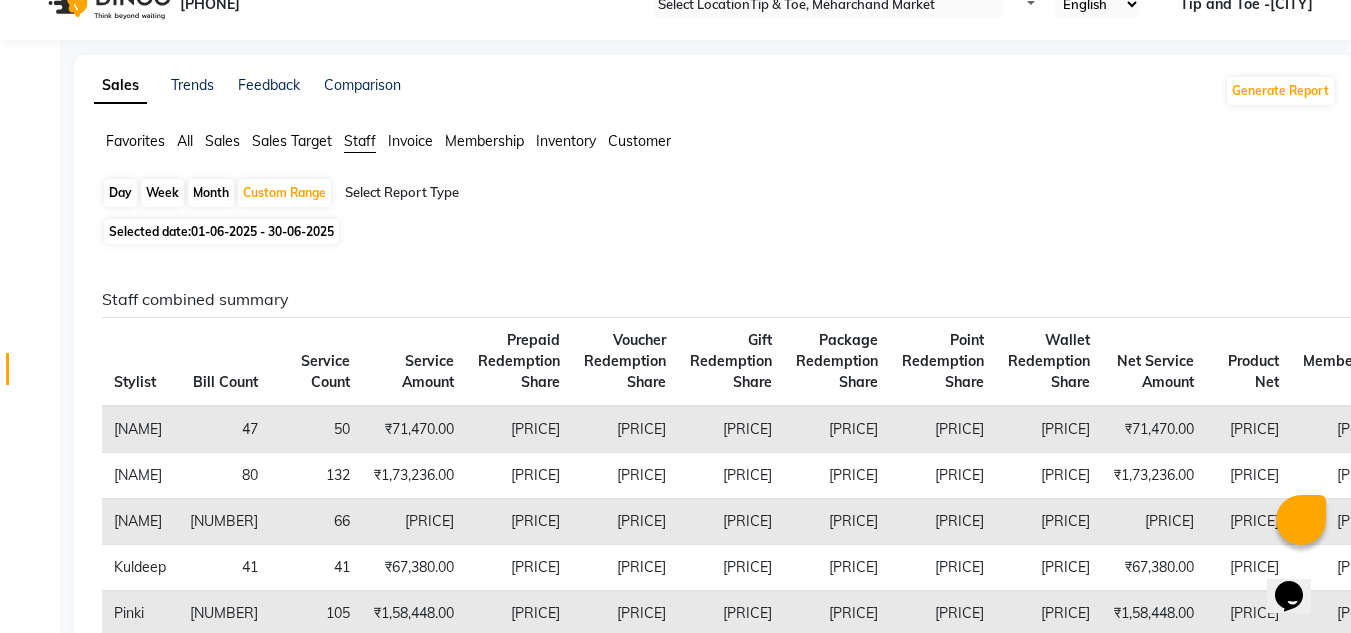scroll, scrollTop: 0, scrollLeft: 0, axis: both 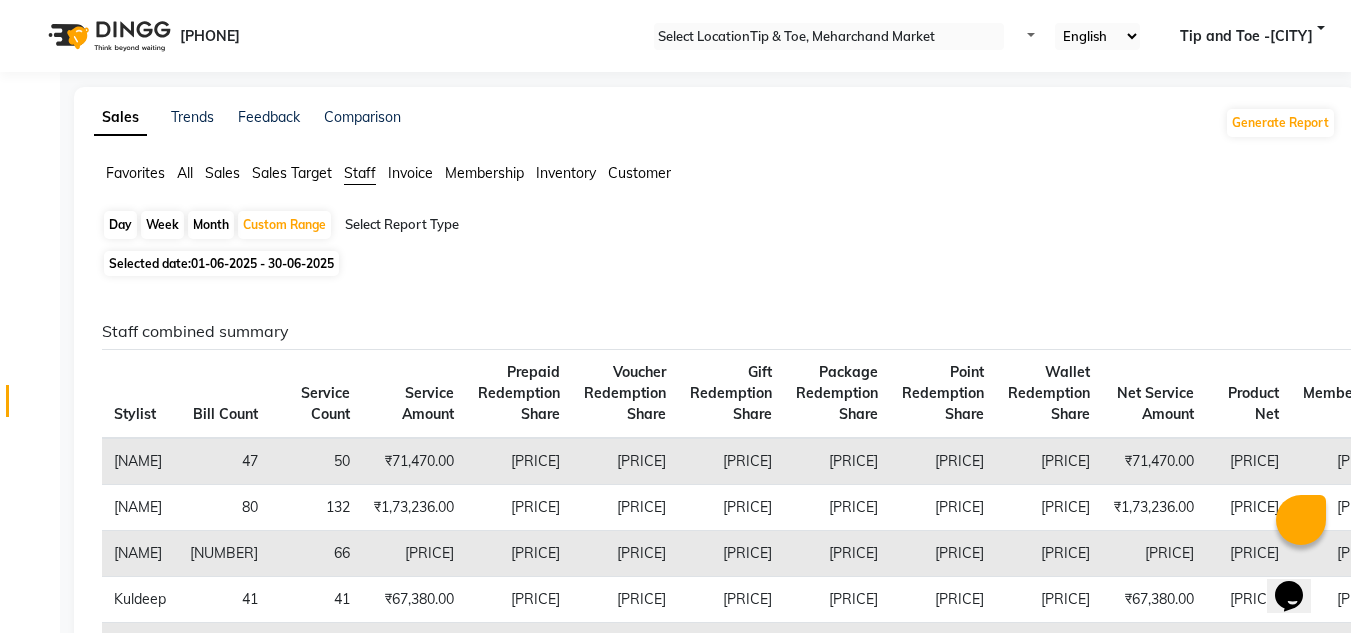 click on "Sales" at bounding box center [135, 173] 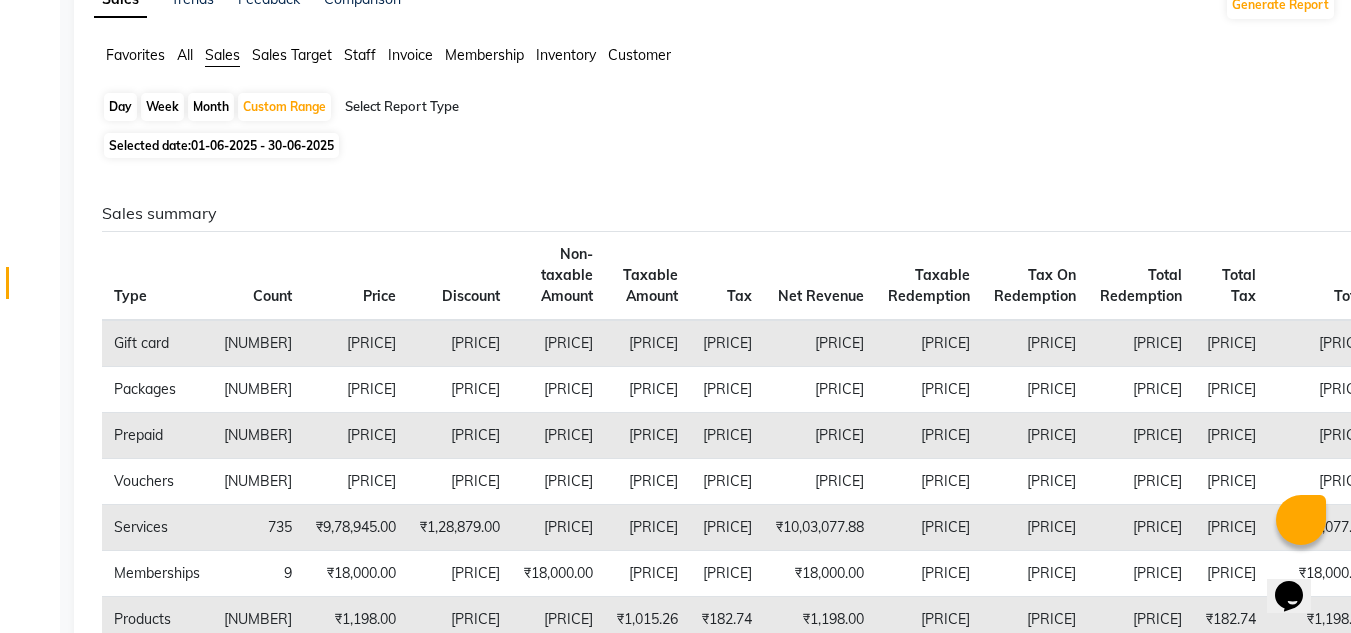 scroll, scrollTop: 26, scrollLeft: 0, axis: vertical 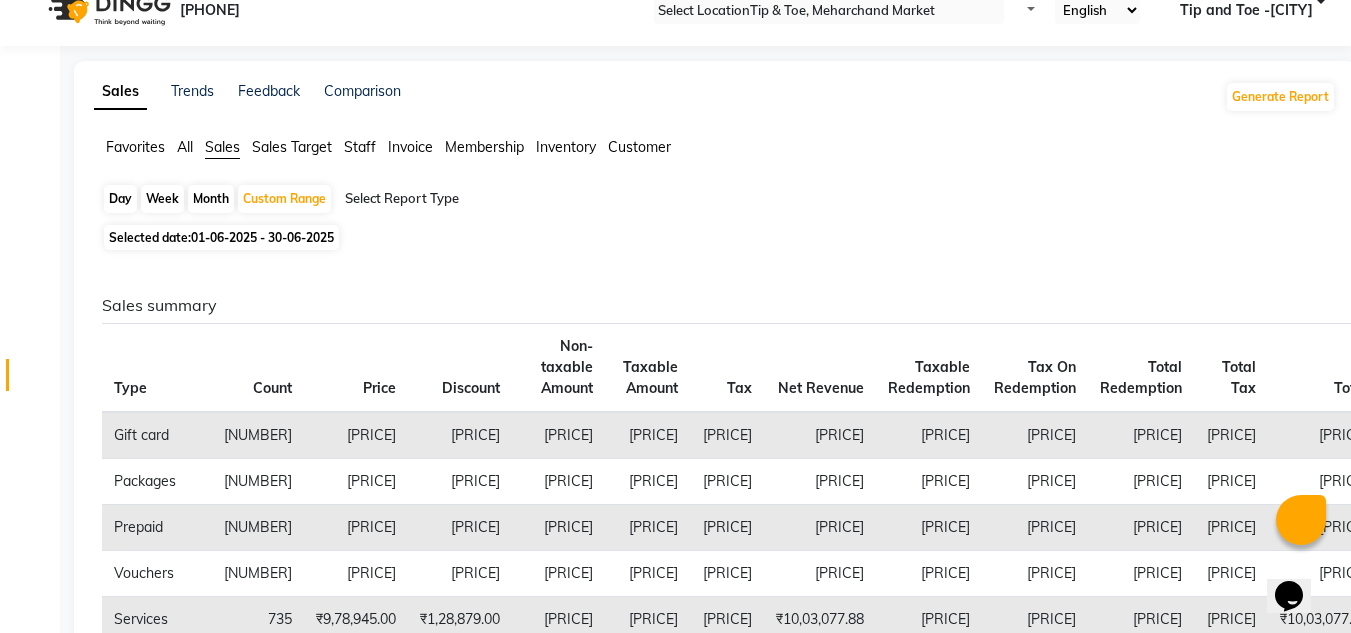 click on "Sales Target" at bounding box center (135, 147) 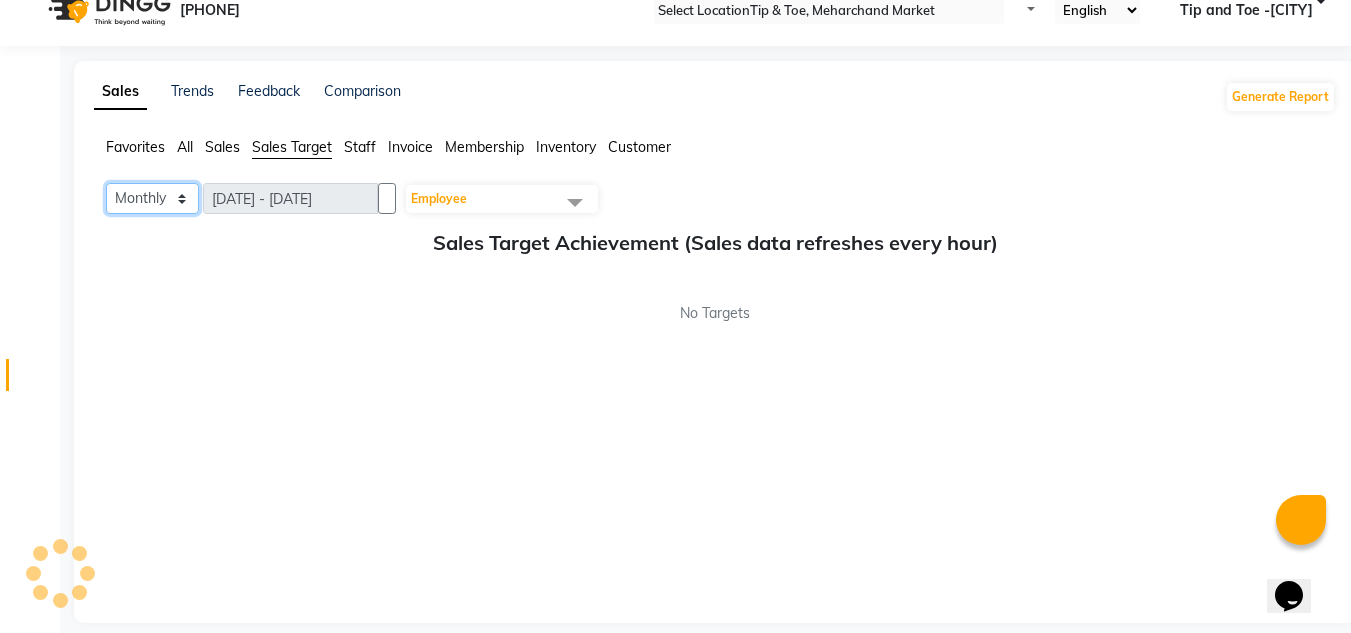 click on "Monthly Weekly" at bounding box center (152, 198) 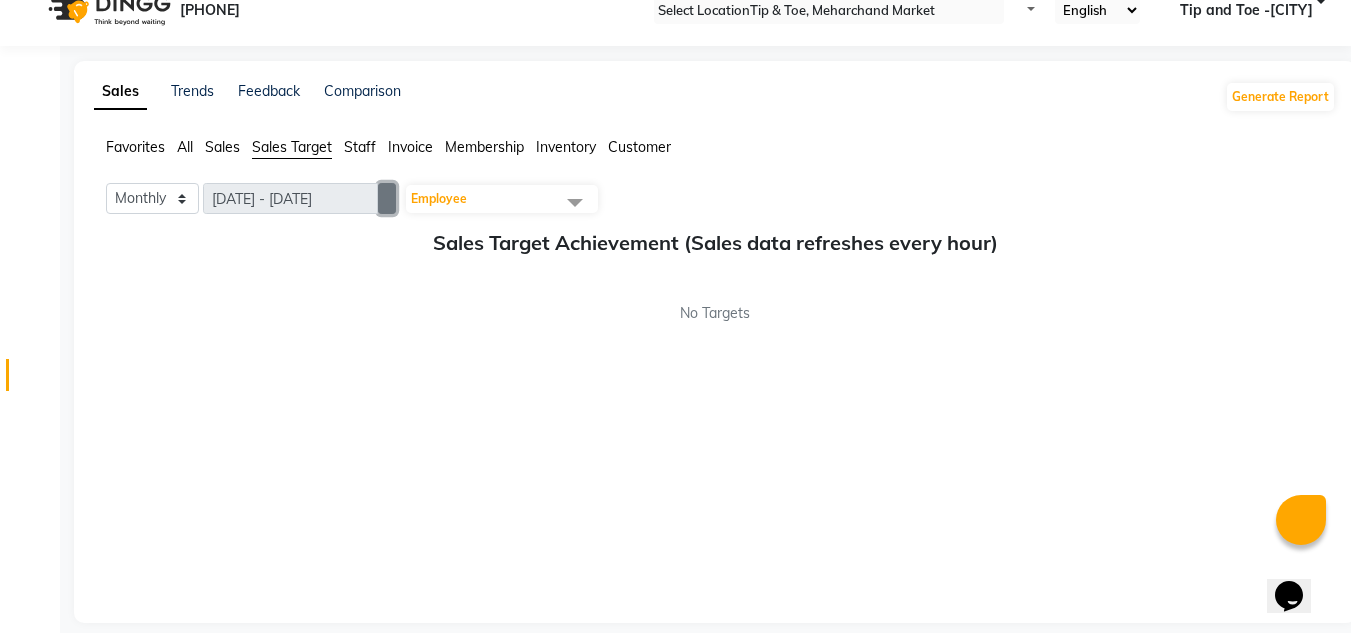 click at bounding box center [387, 198] 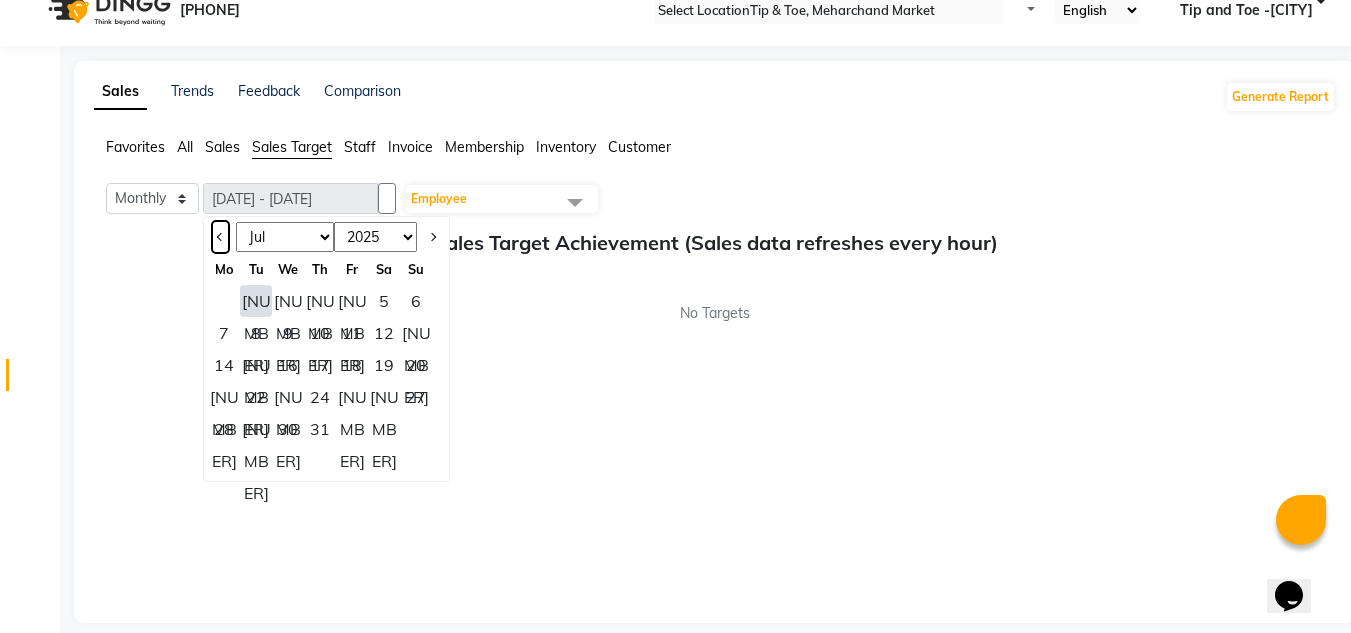 click at bounding box center (220, 237) 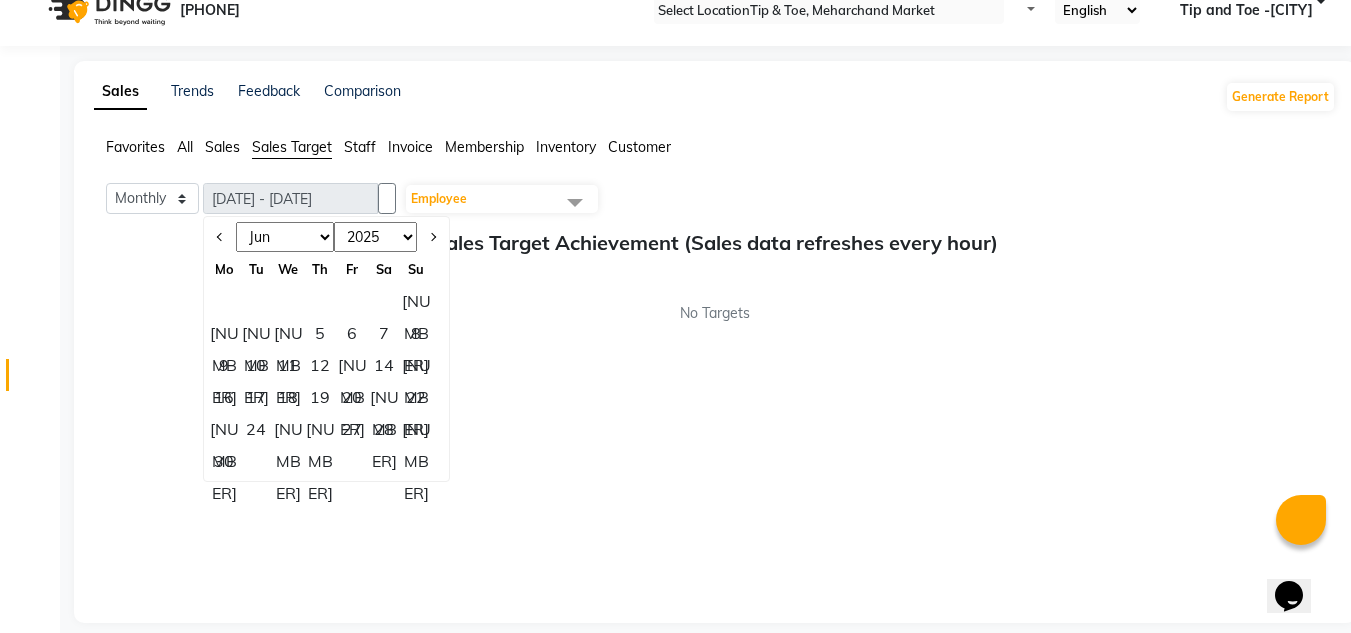 click on "[NUMBER]" at bounding box center [416, 301] 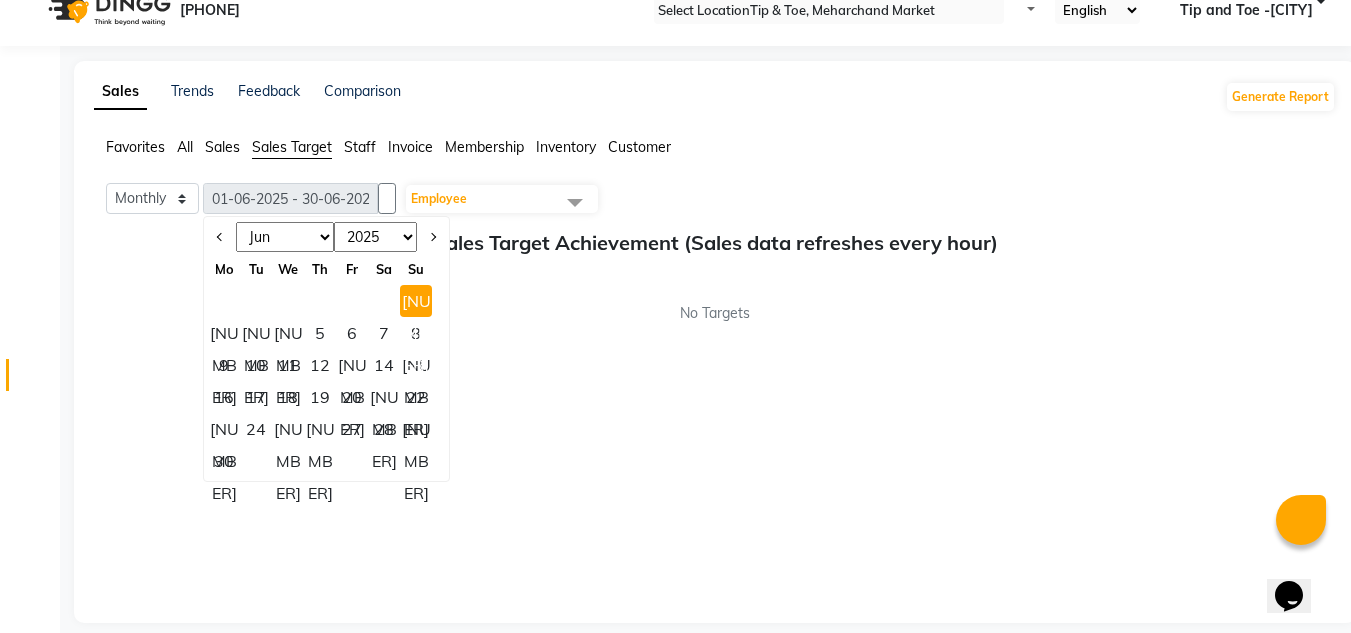 click on "30" at bounding box center (224, 461) 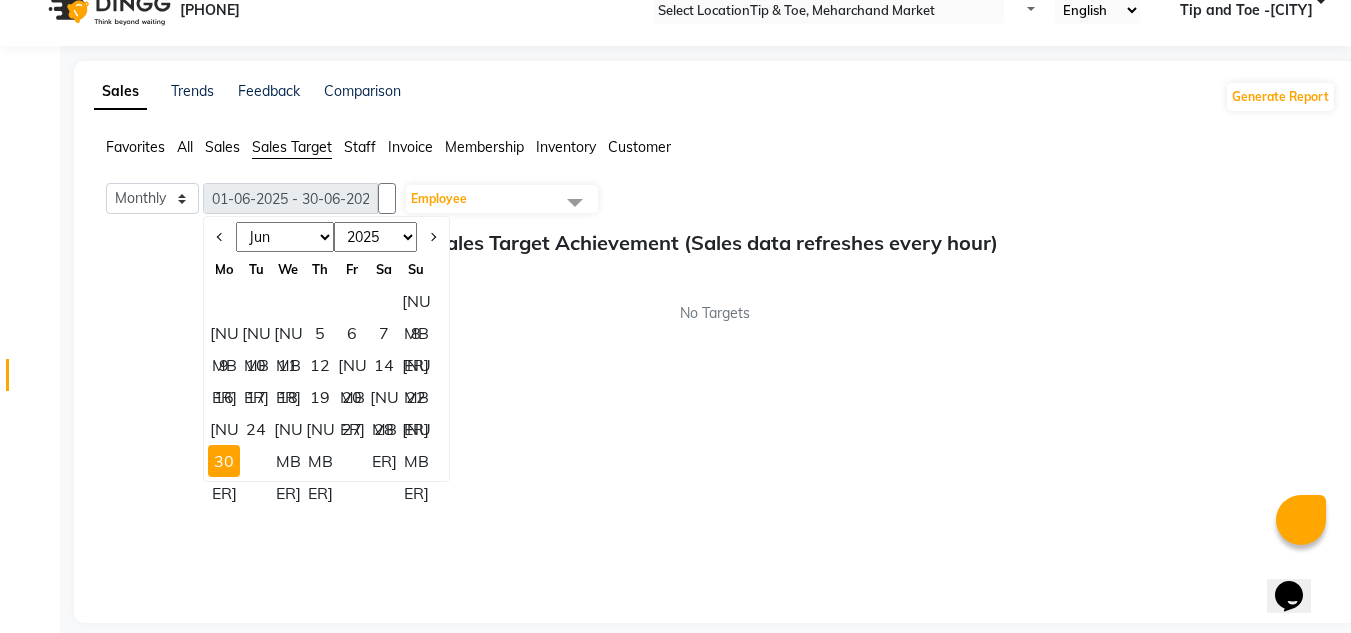 click on "All" at bounding box center (135, 147) 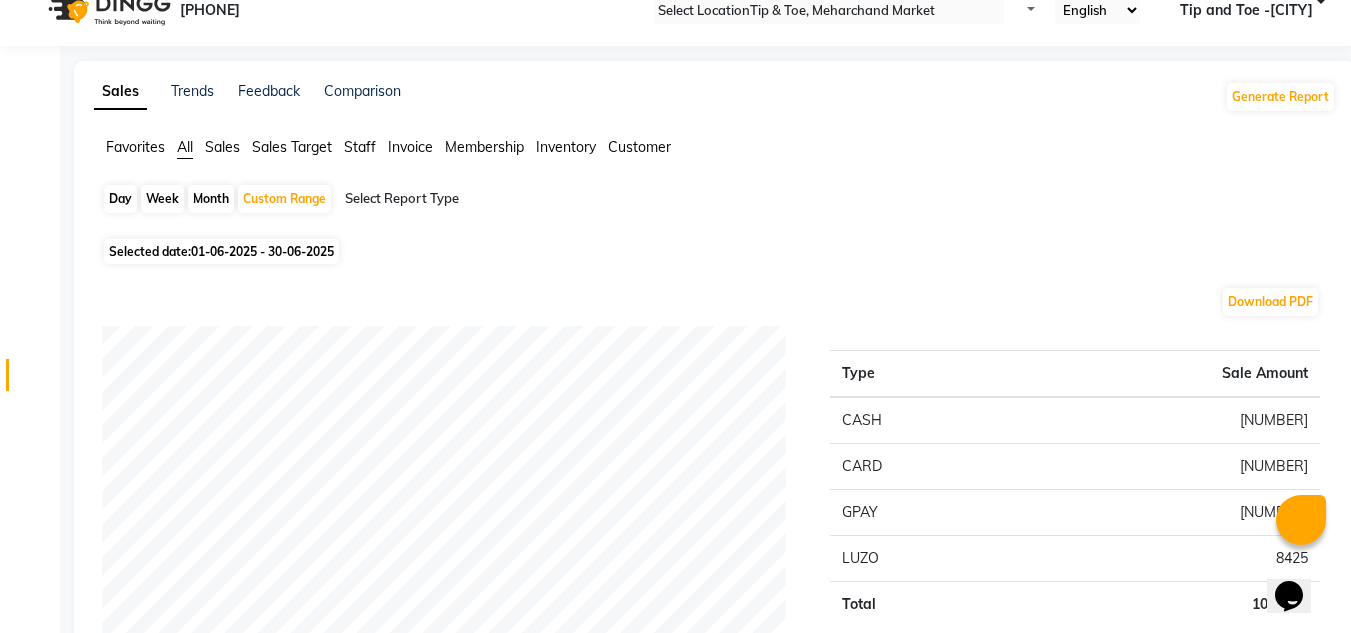 click on "Sales" at bounding box center (135, 147) 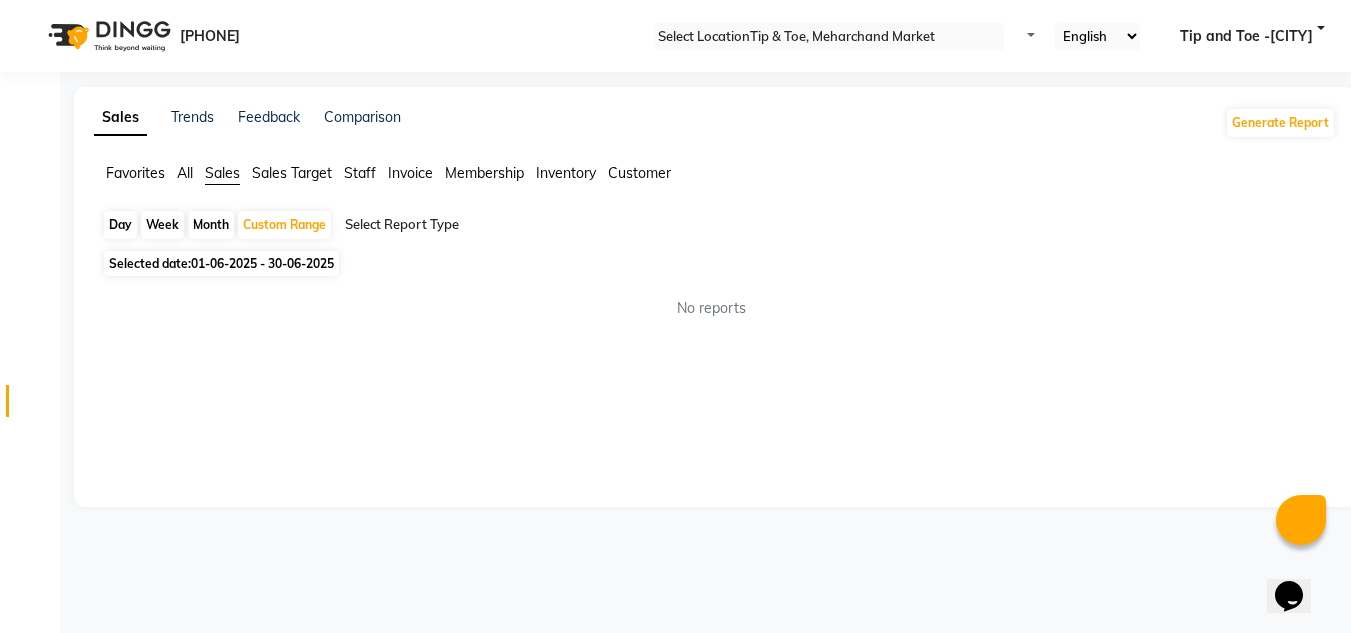 scroll, scrollTop: 0, scrollLeft: 0, axis: both 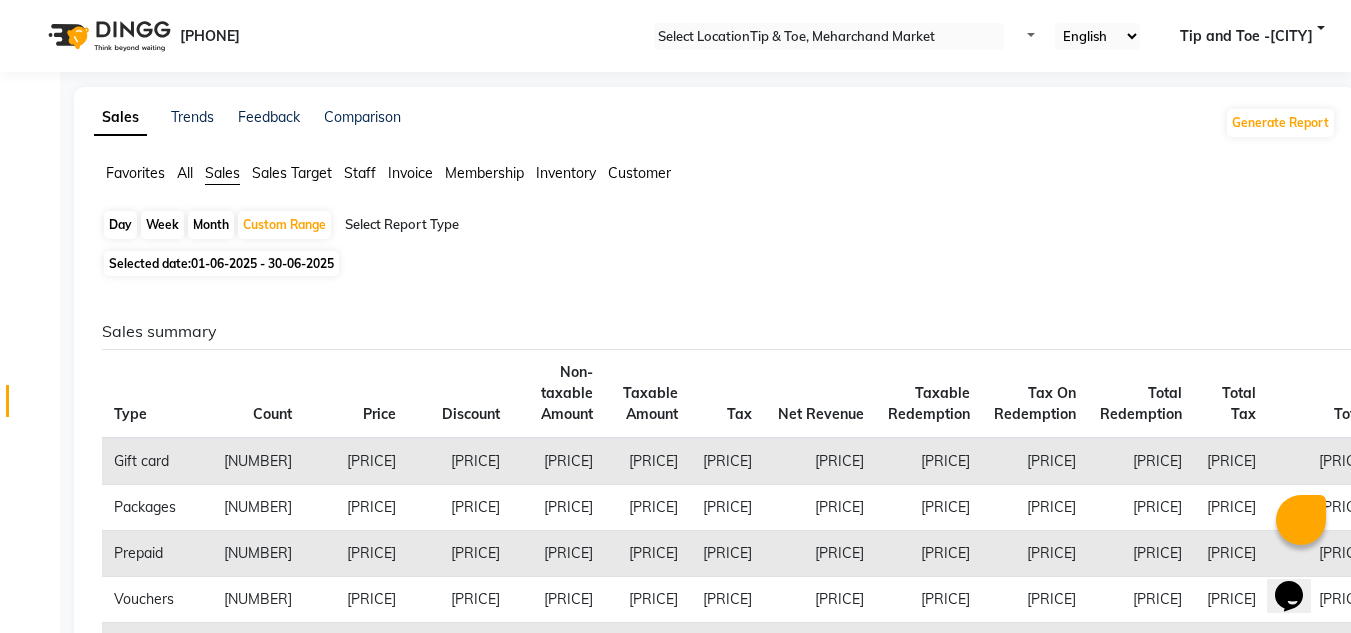 click on "All" at bounding box center [135, 173] 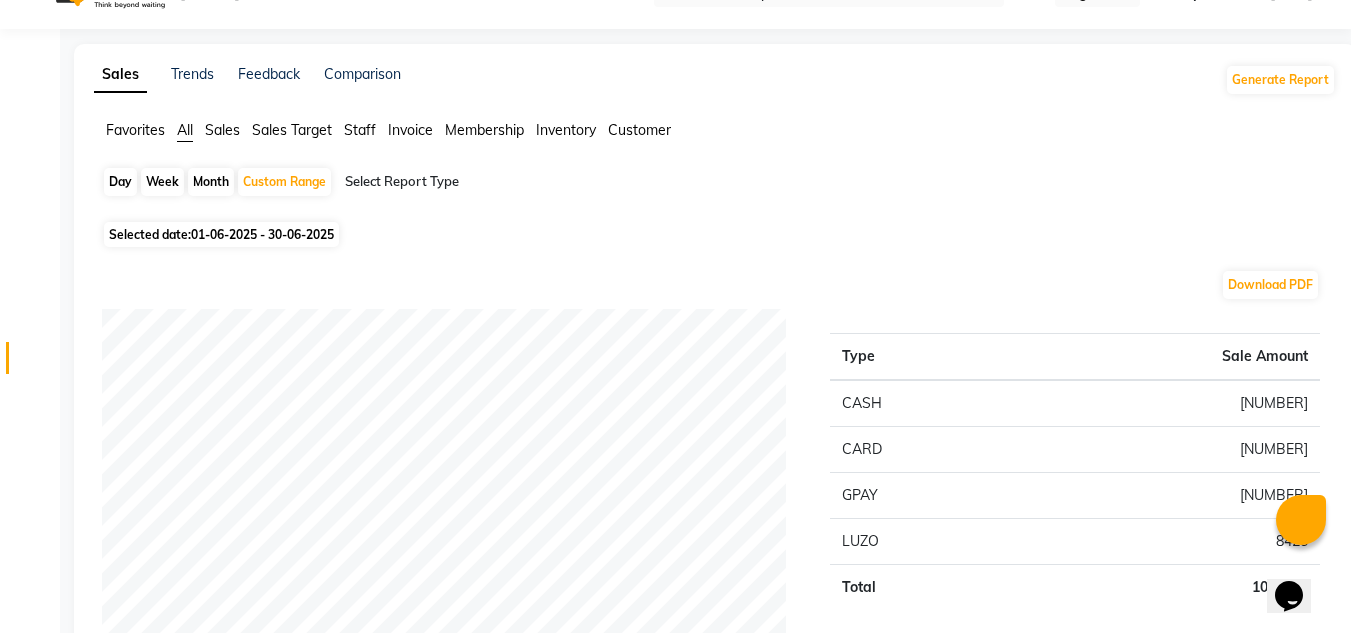 scroll, scrollTop: 0, scrollLeft: 0, axis: both 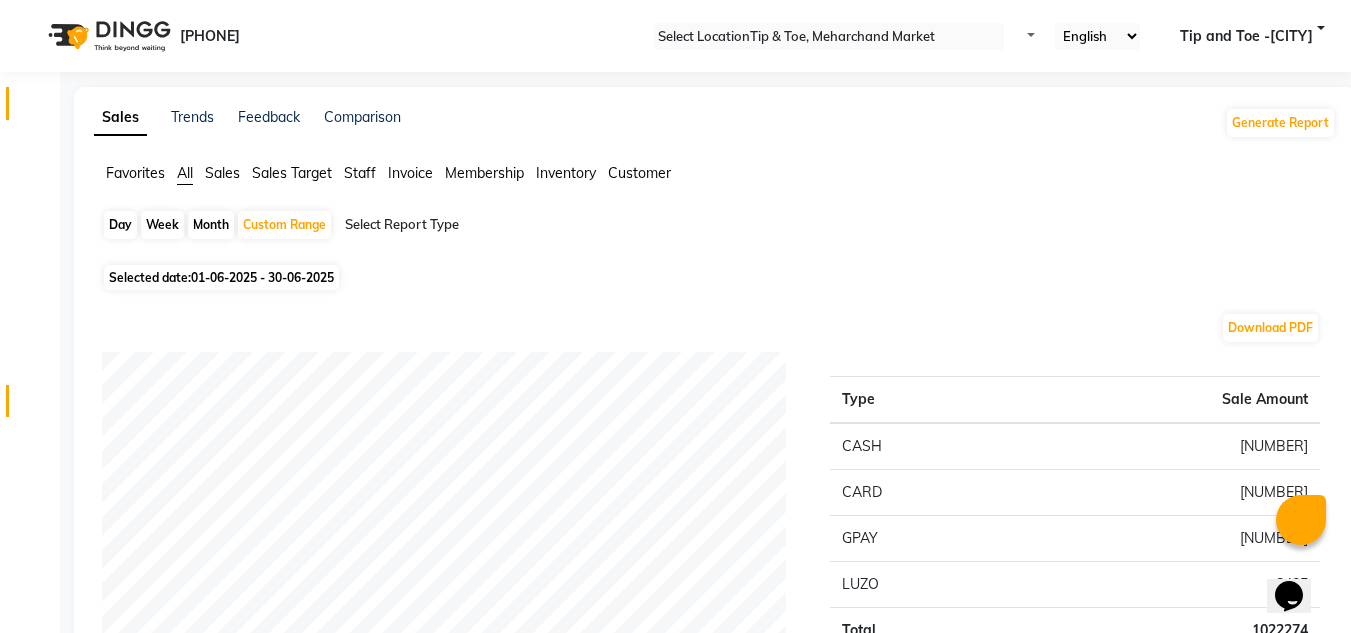drag, startPoint x: 31, startPoint y: 90, endPoint x: 32, endPoint y: 72, distance: 18.027756 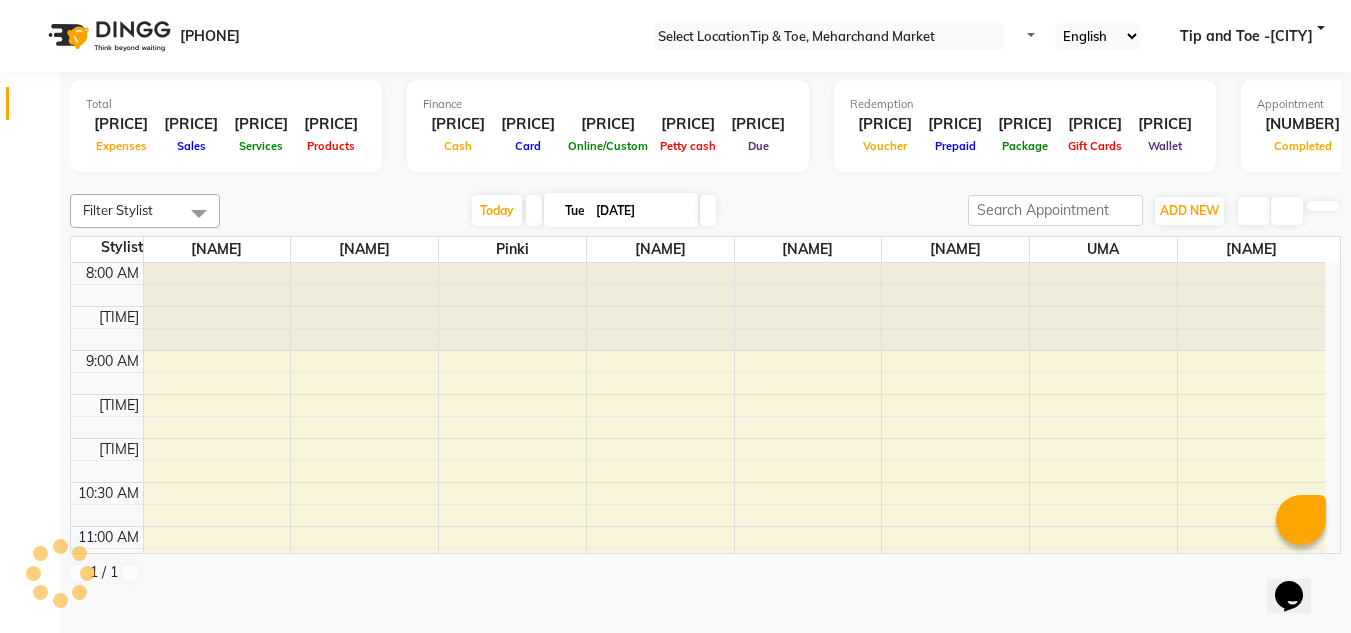 scroll, scrollTop: 0, scrollLeft: 0, axis: both 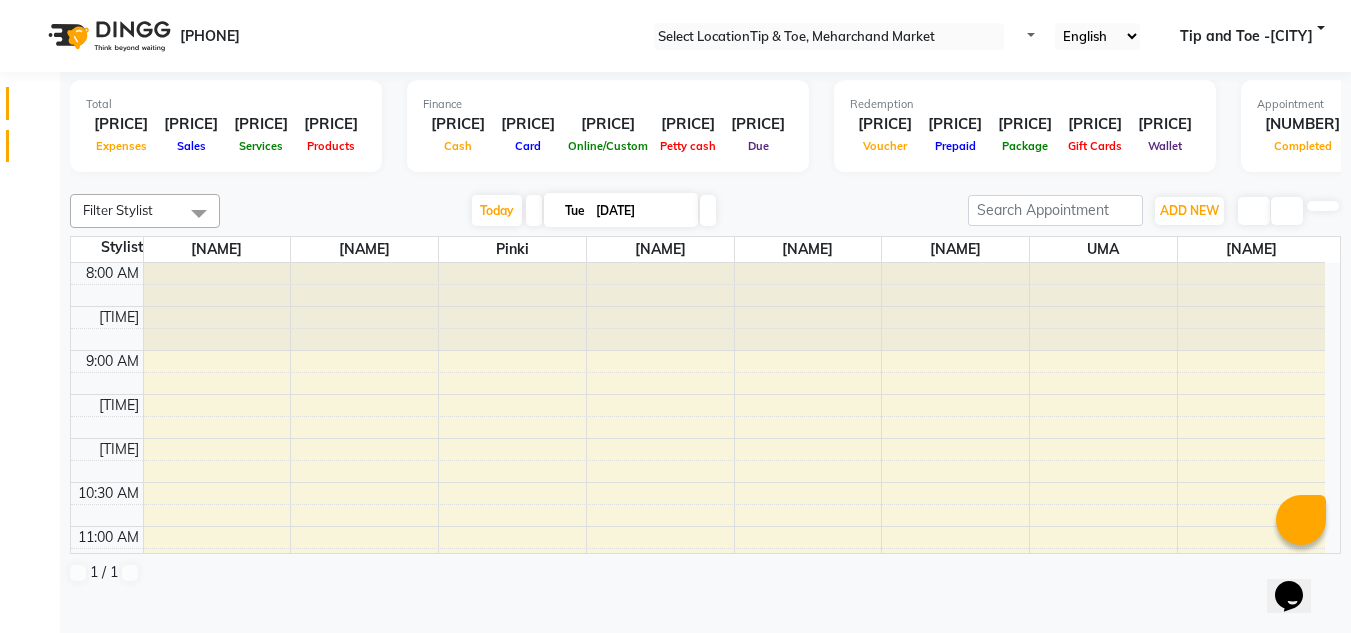 click at bounding box center [37, 151] 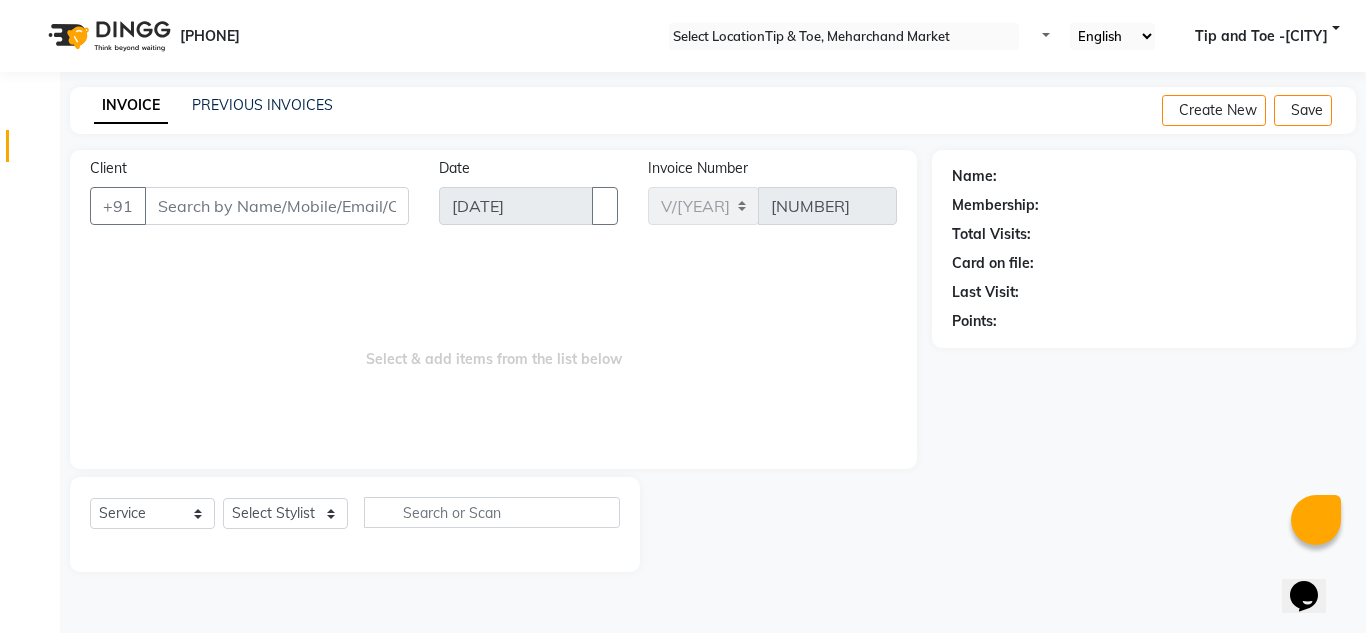 click on "Client" at bounding box center [277, 206] 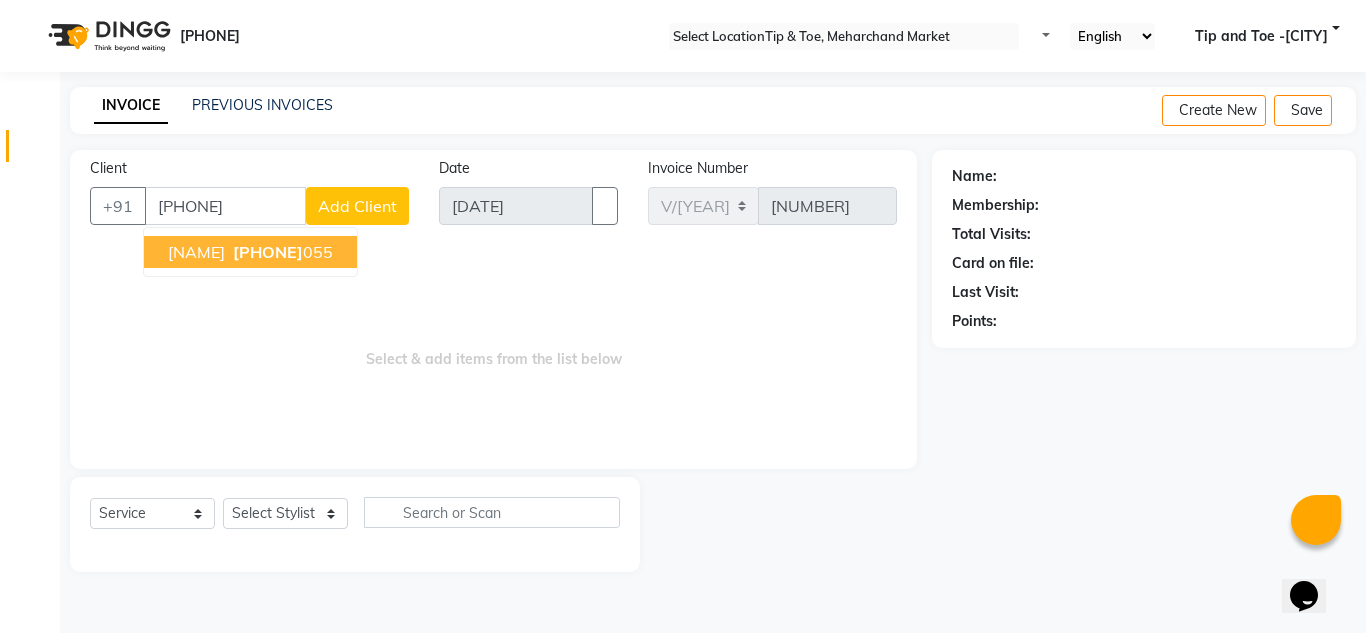 click on "[PHONE]" at bounding box center [268, 252] 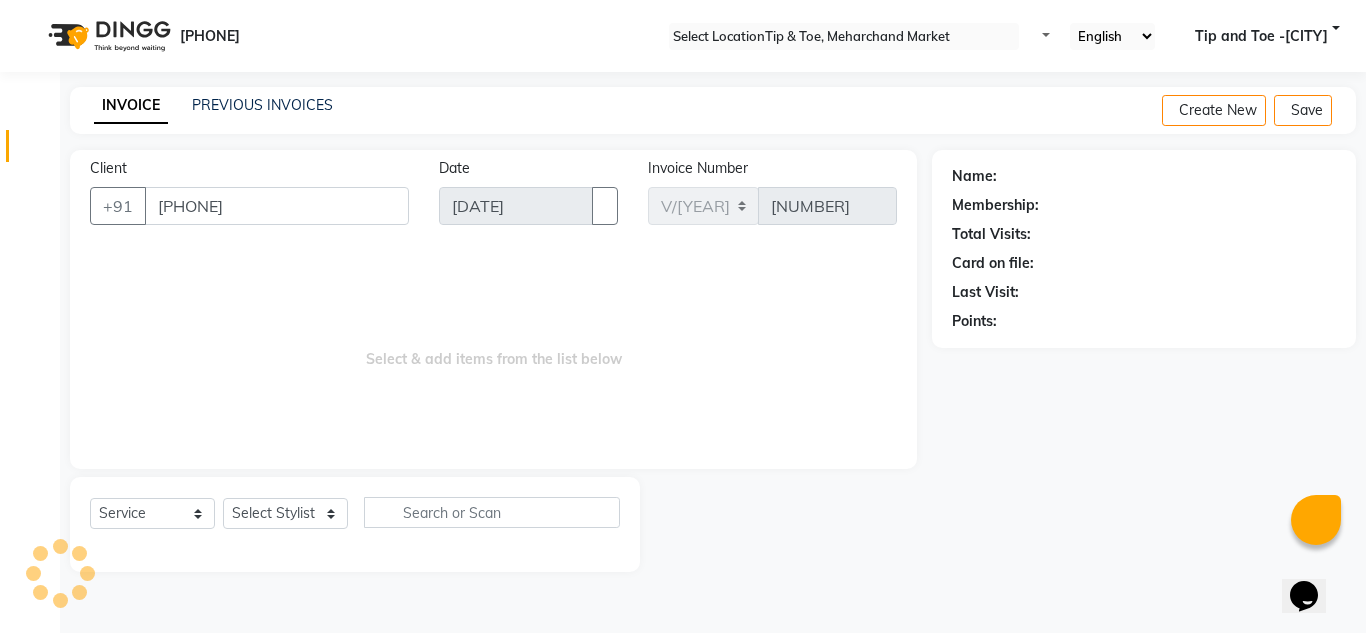 type on "[PHONE]" 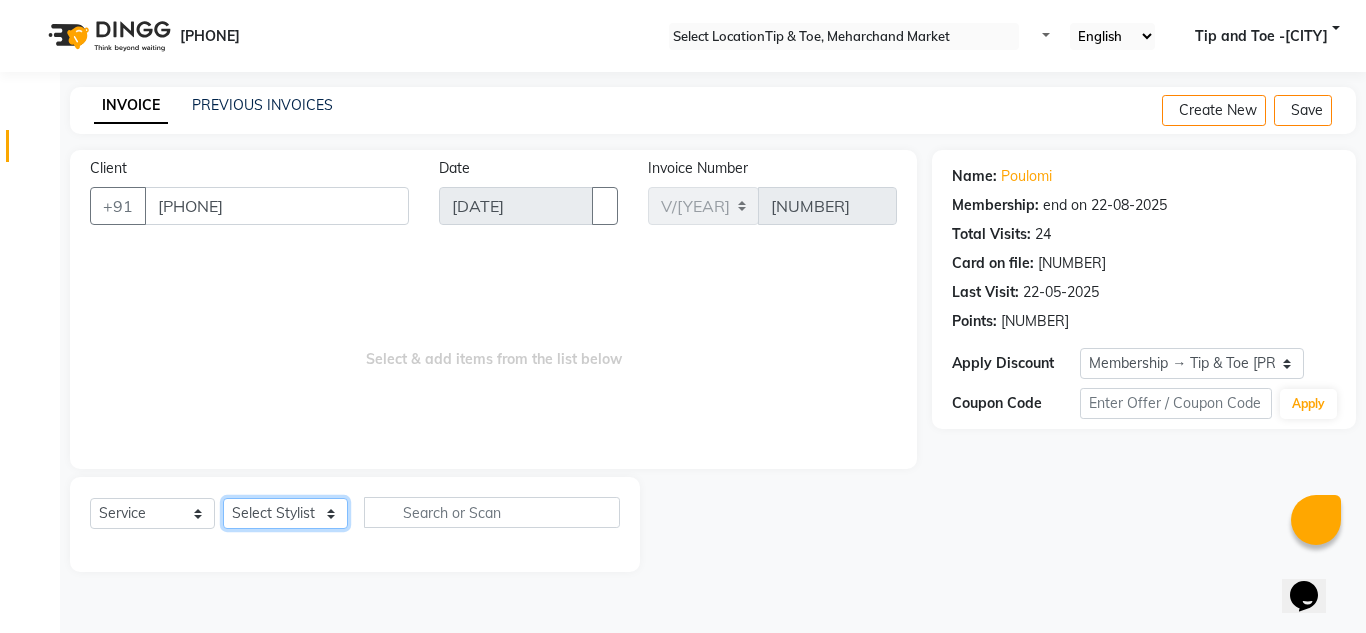 click on "Select Stylist [FIRST] [LAST] [FIRST] [LAST] [FIRST] [LAST] [FIRST] [LAST] [FIRST] [LAST] [FIRST] [LAST] [FIRST] [LAST] [FIRST] [LAST] [FIRST] [LAST]" at bounding box center [285, 513] 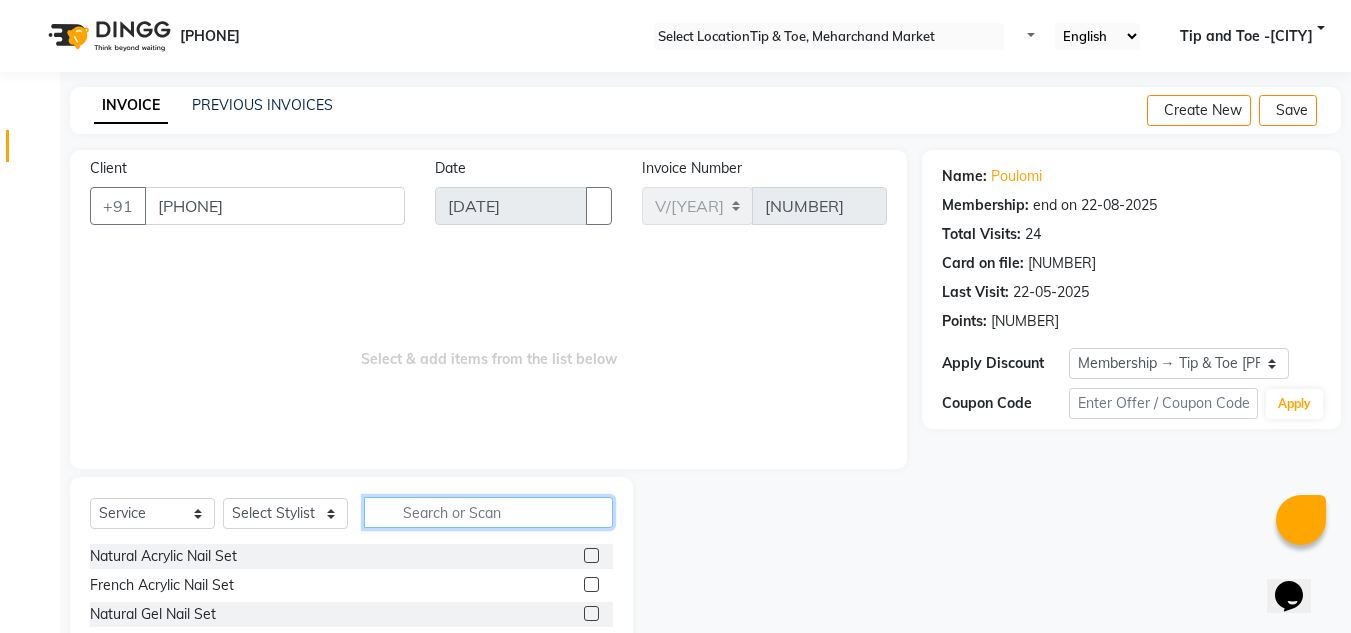 click at bounding box center [488, 512] 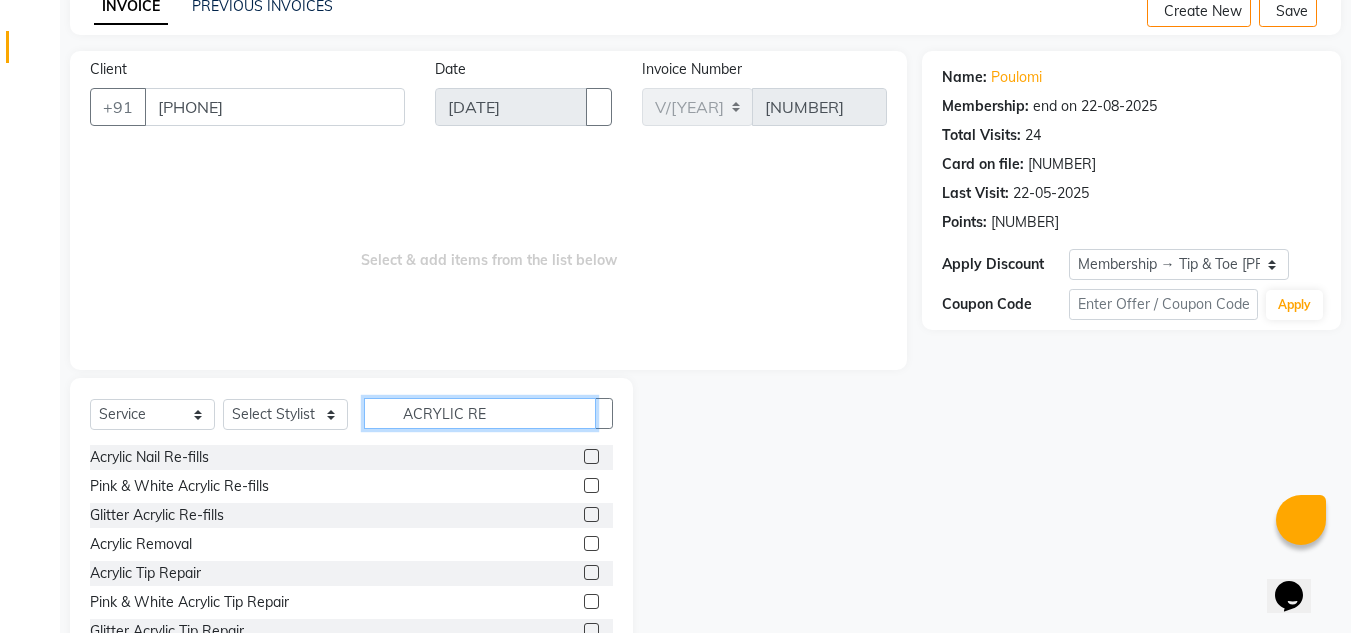 scroll, scrollTop: 100, scrollLeft: 0, axis: vertical 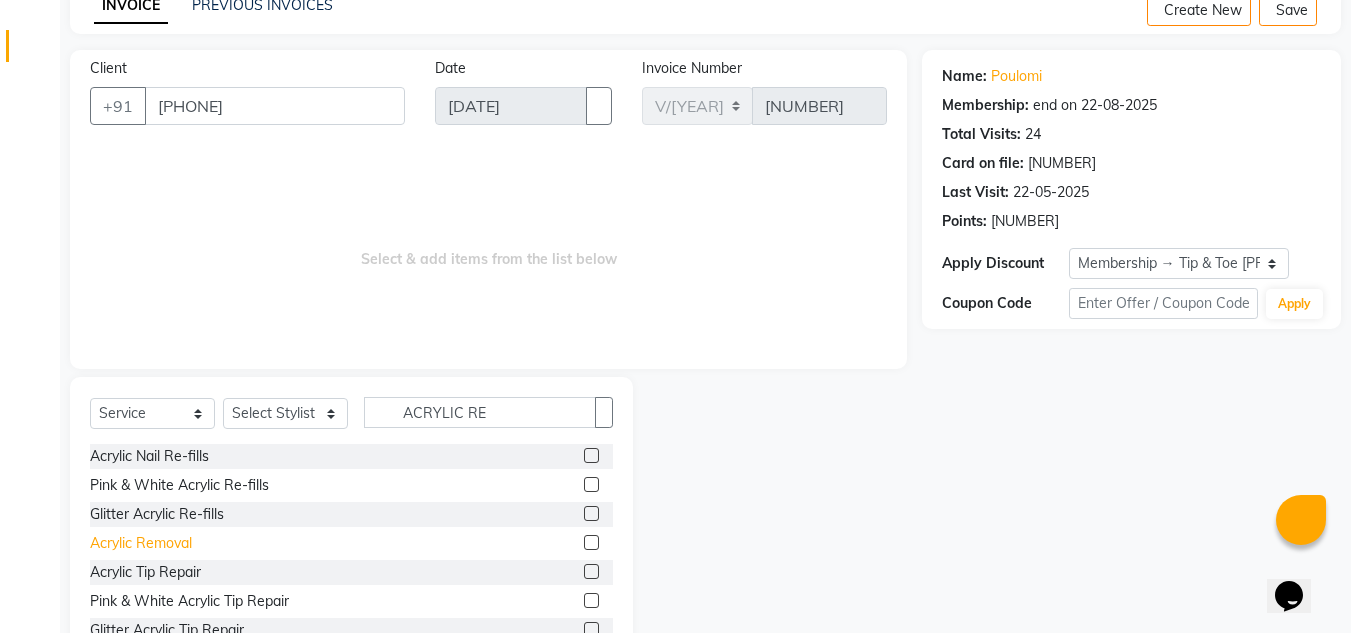 click on "Acrylic Removal" at bounding box center [149, 456] 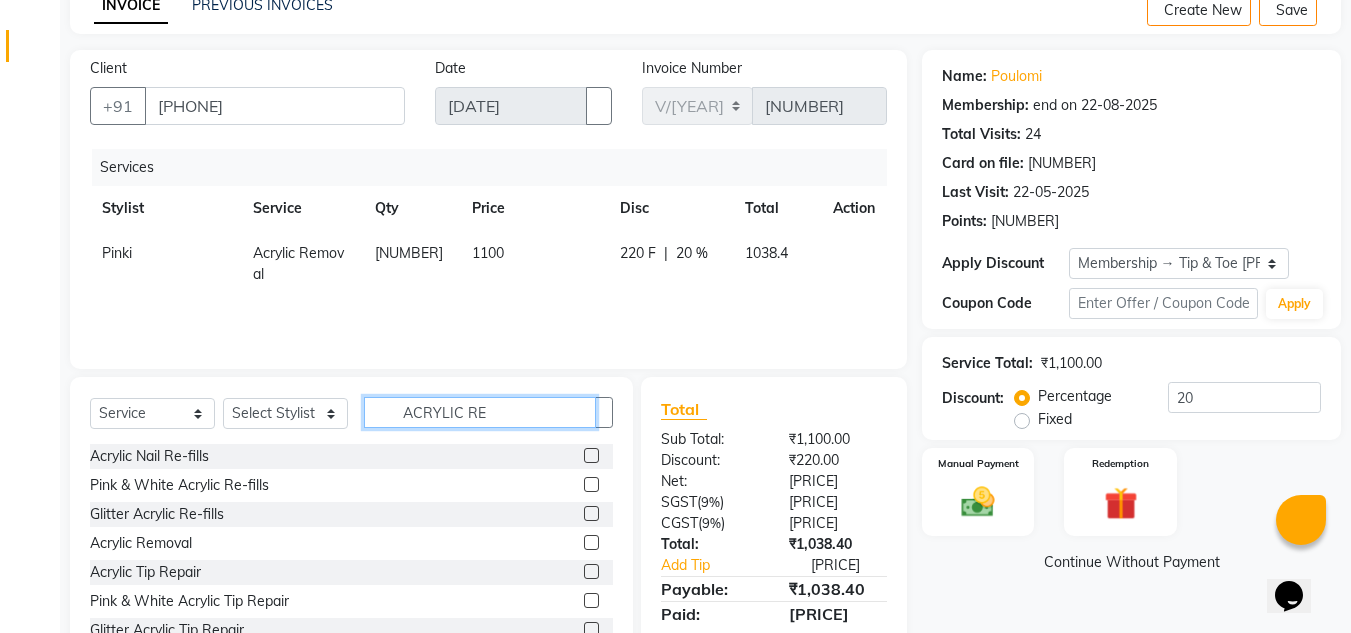 click on "ACRYLIC RE" at bounding box center [480, 412] 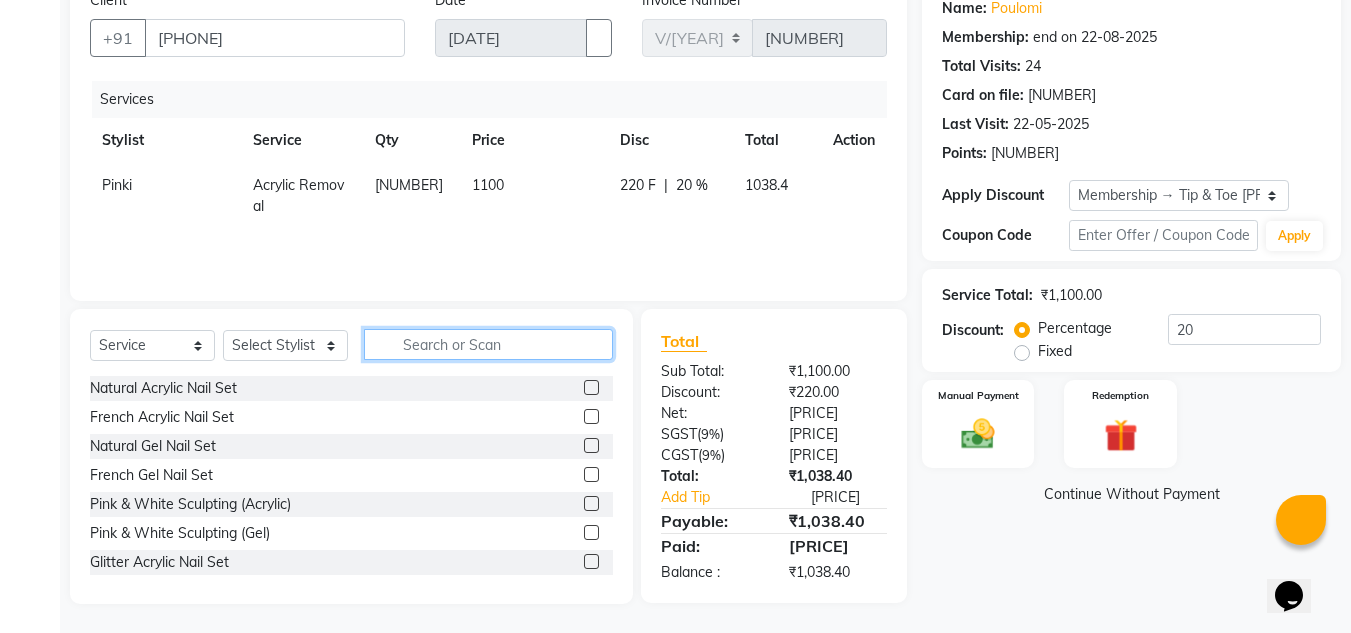 scroll, scrollTop: 68, scrollLeft: 0, axis: vertical 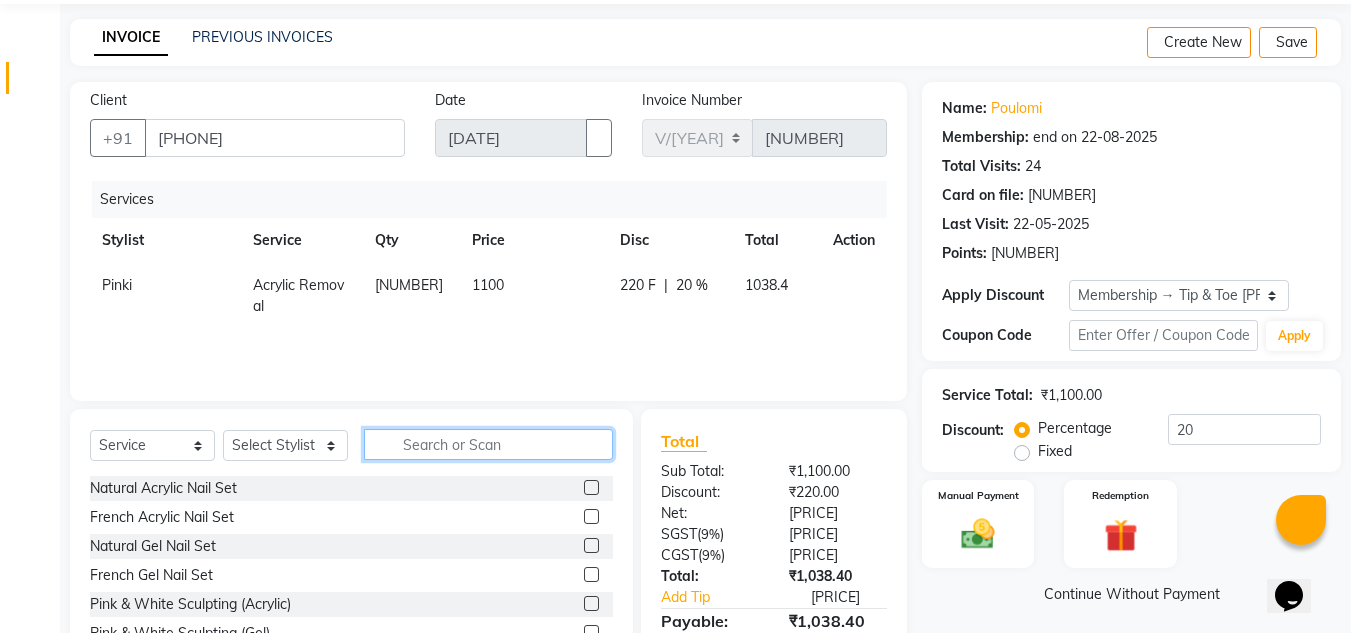 click at bounding box center (488, 444) 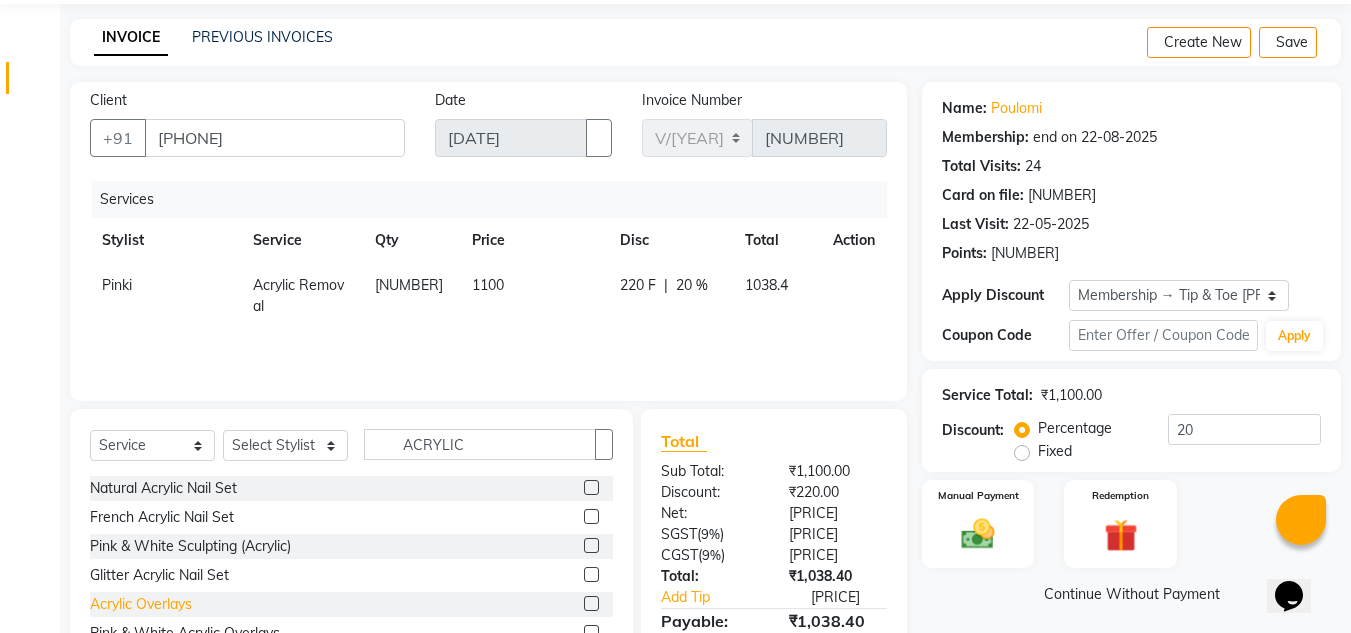 click on "Acrylic Overlays" at bounding box center (163, 488) 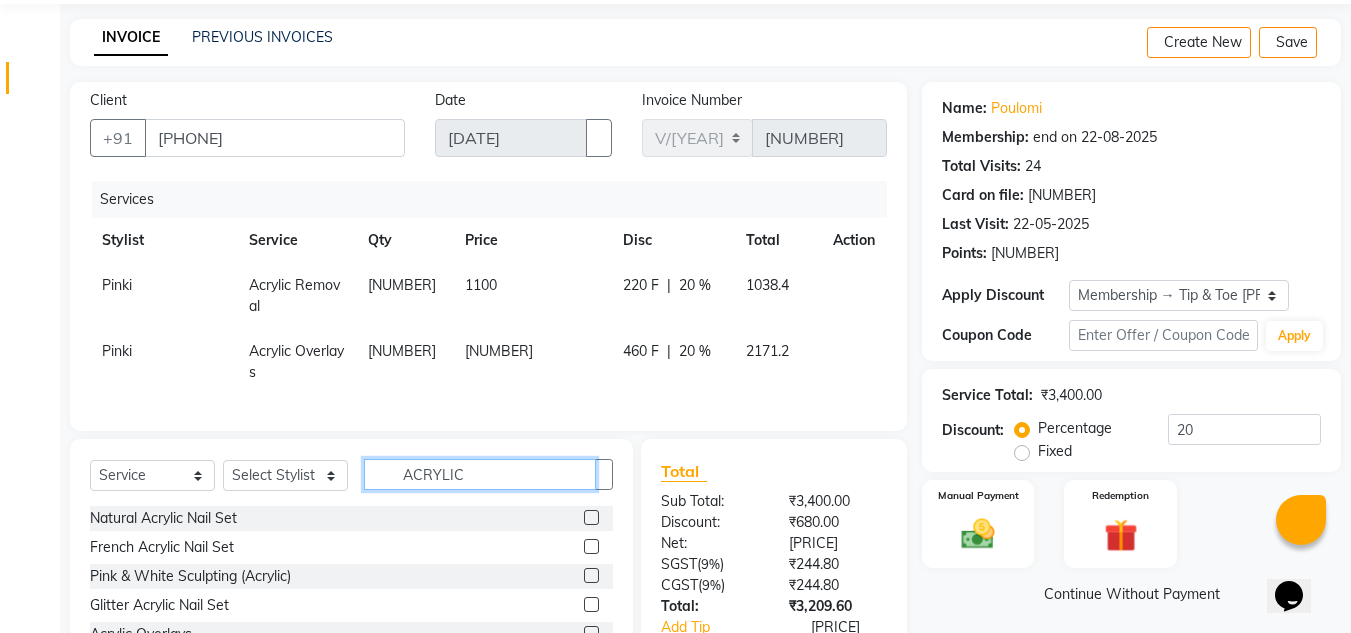 click on "ACRYLIC" at bounding box center [480, 474] 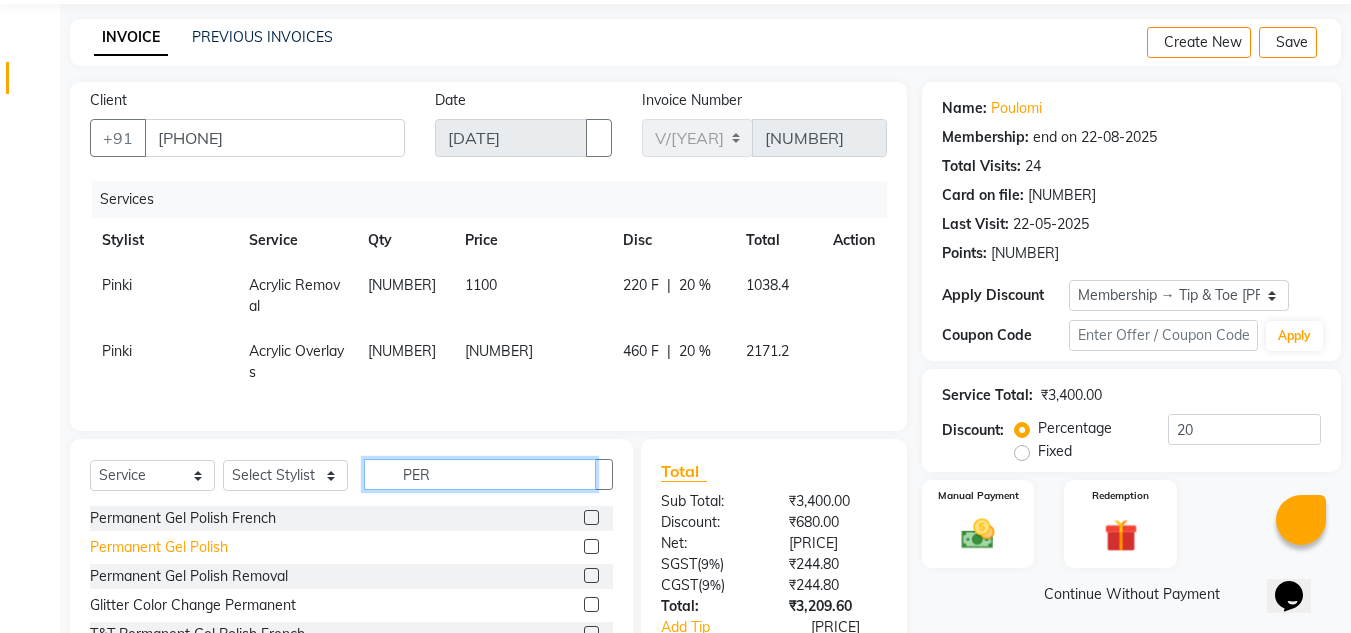 type on "PER" 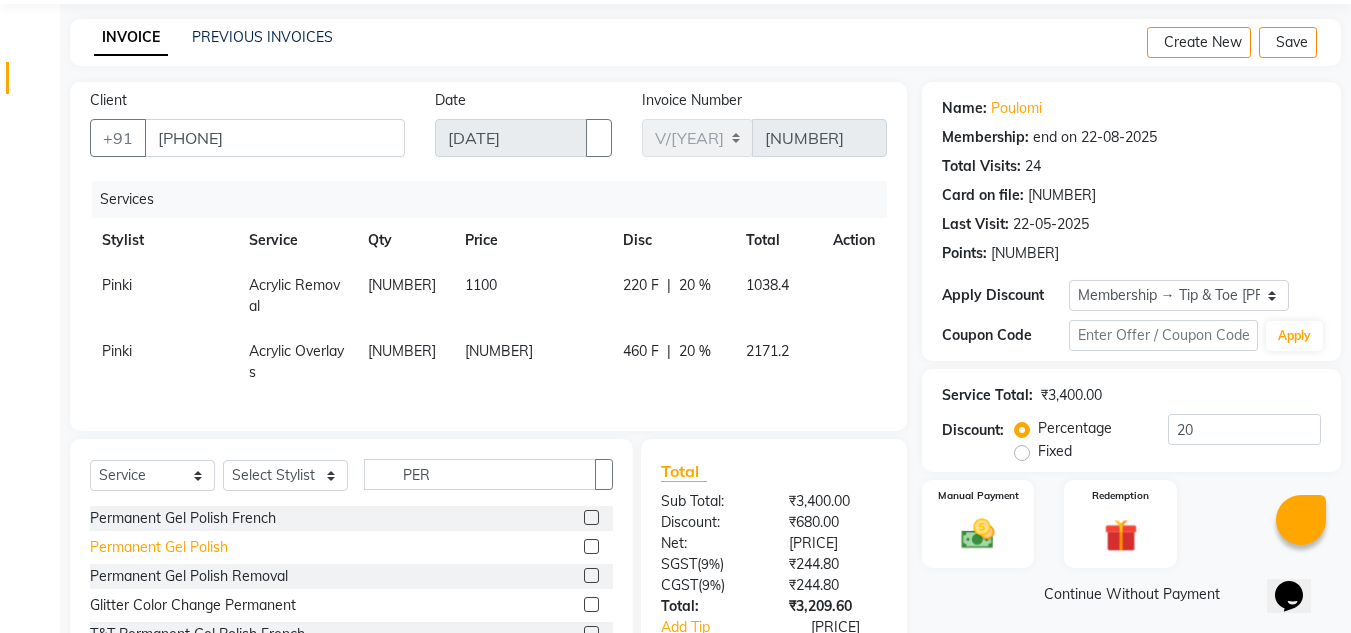 click on "Permanent Gel Polish" at bounding box center [183, 518] 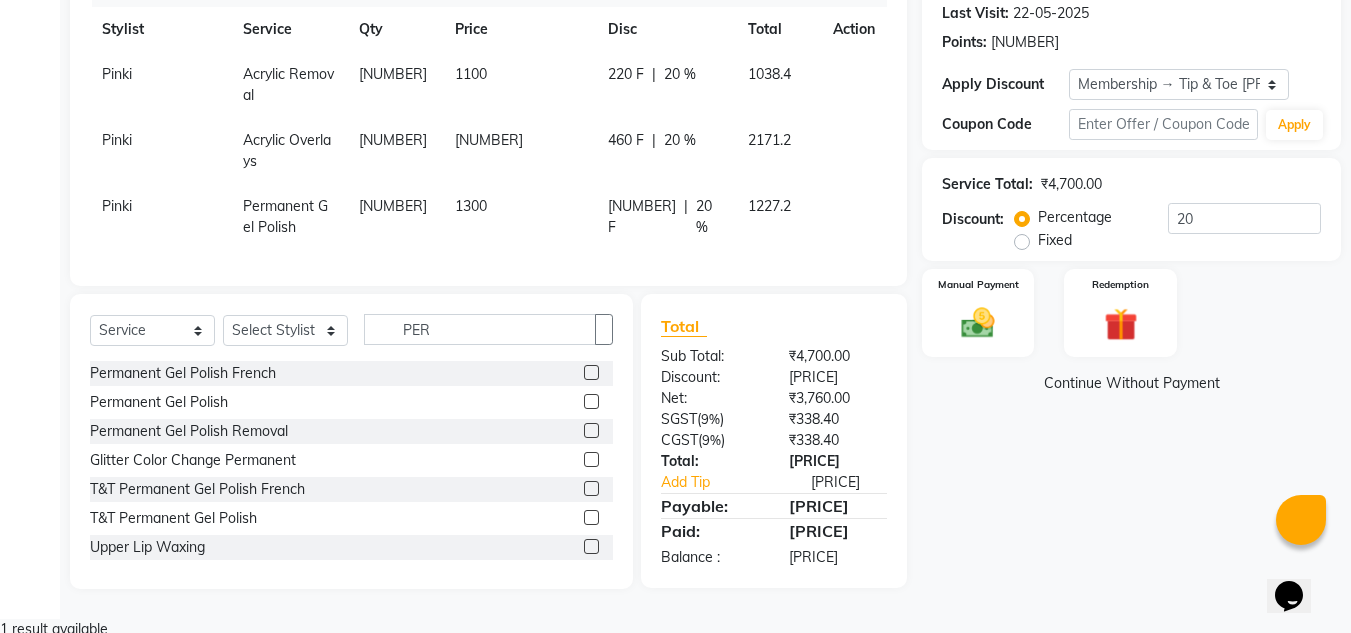 scroll, scrollTop: 0, scrollLeft: 0, axis: both 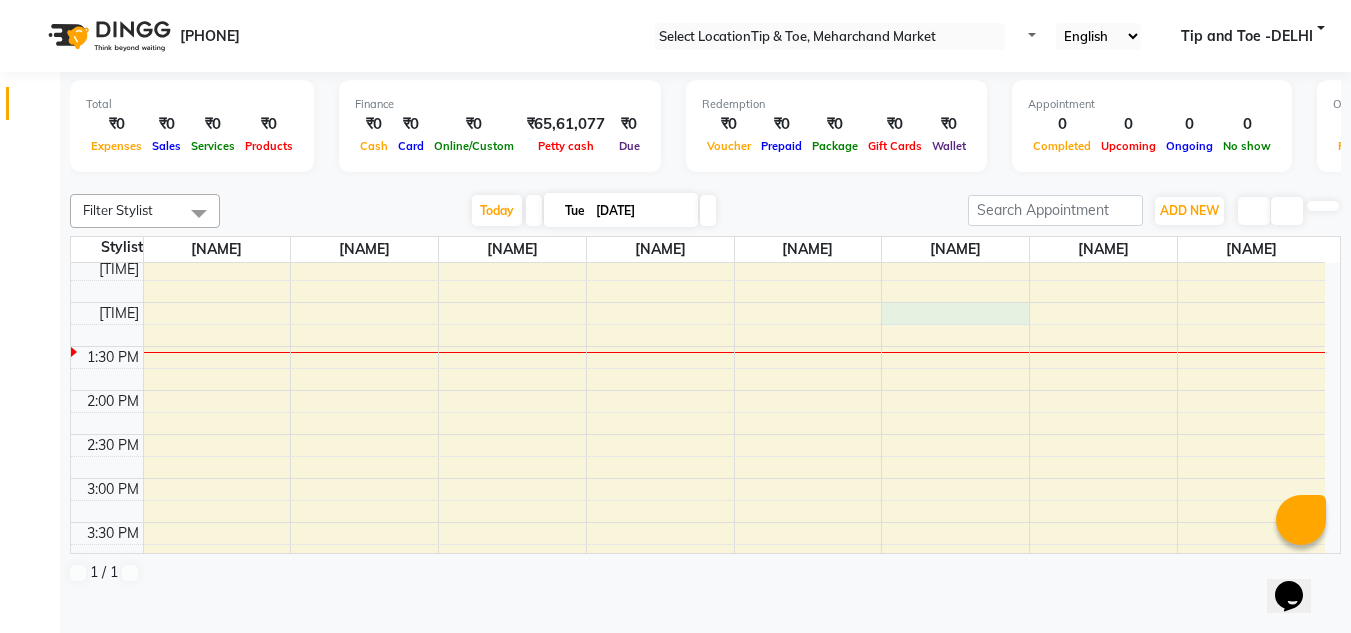 click on "8:00 AM 8:30 AM 9:00 AM 9:30 AM 10:00 AM 10:30 AM 11:00 AM 11:30 AM 12:00 PM 12:30 PM 1:00 PM 1:30 PM 2:00 PM 2:30 PM 3:00 PM 3:30 PM 4:00 PM 4:30 PM 5:00 PM 5:30 PM 6:00 PM 6:30 PM 7:00 PM 7:30 PM 8:00 PM 8:30 PM" at bounding box center (698, 434) 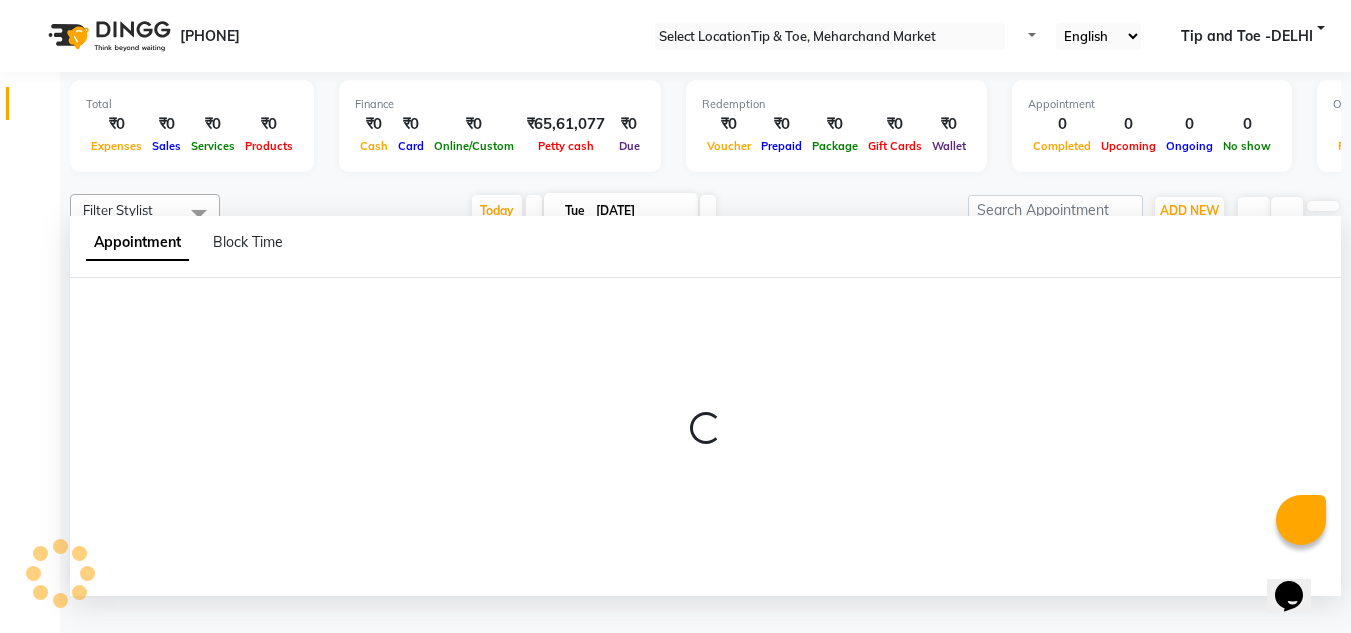 scroll, scrollTop: 1, scrollLeft: 0, axis: vertical 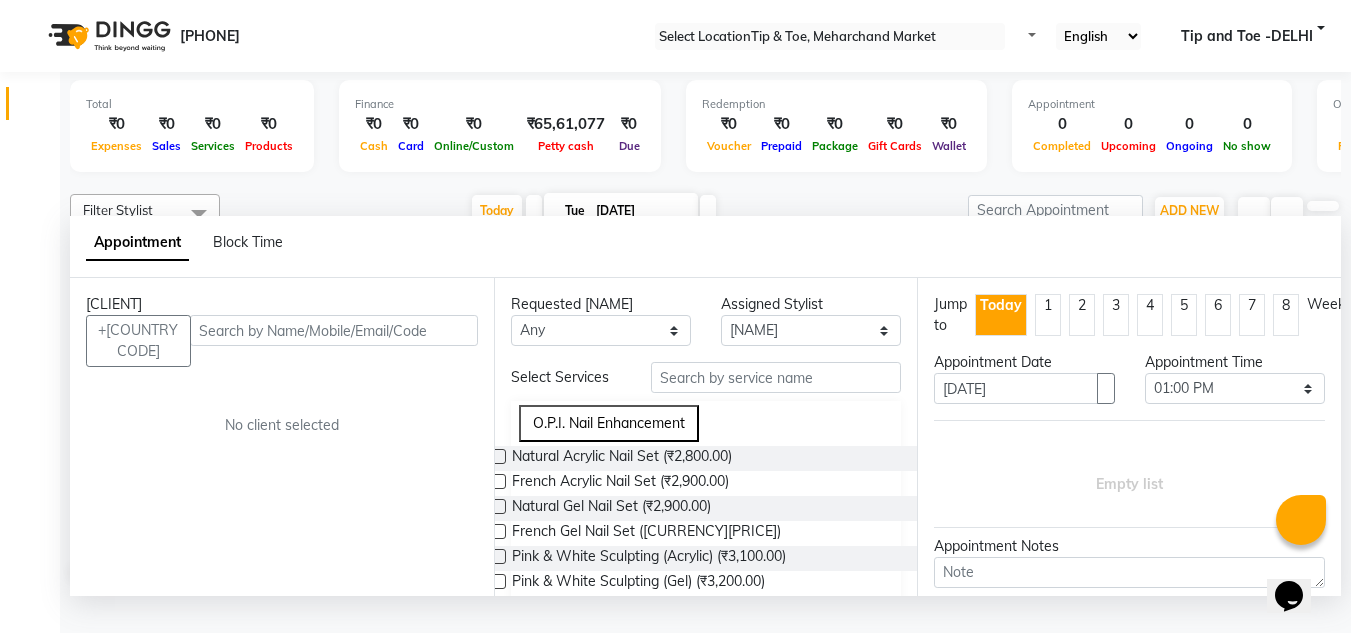 click at bounding box center [334, 330] 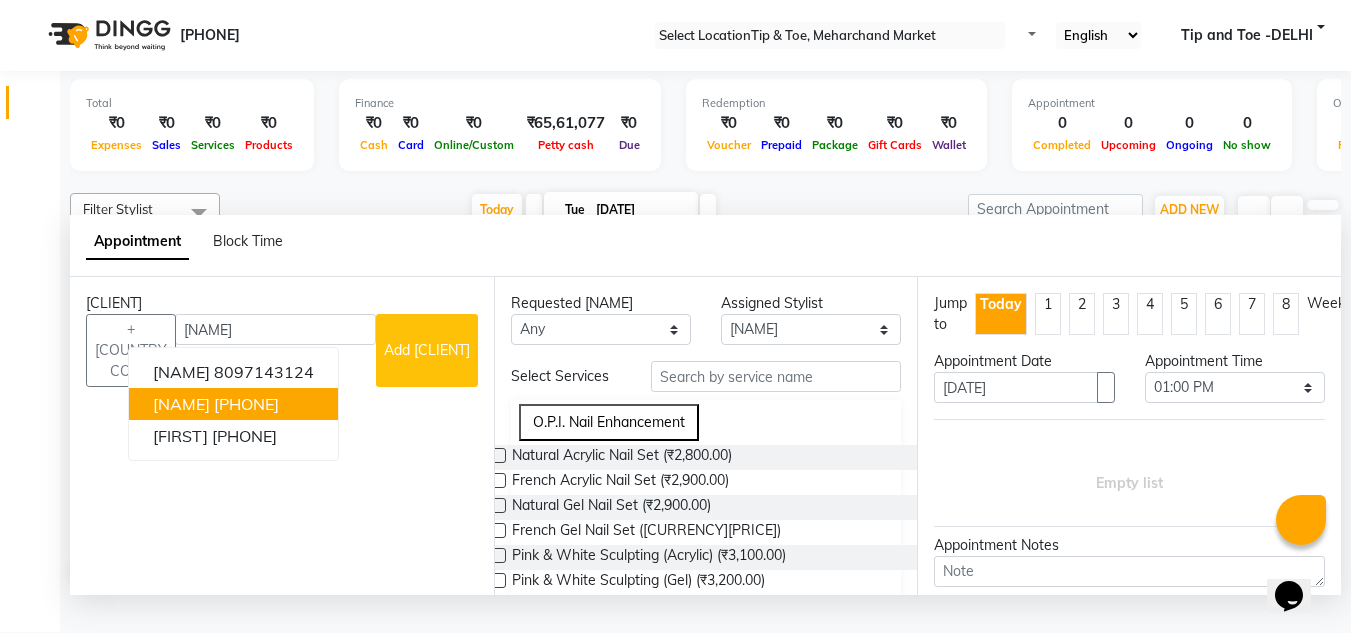 click on "MARIELLA" at bounding box center (181, 404) 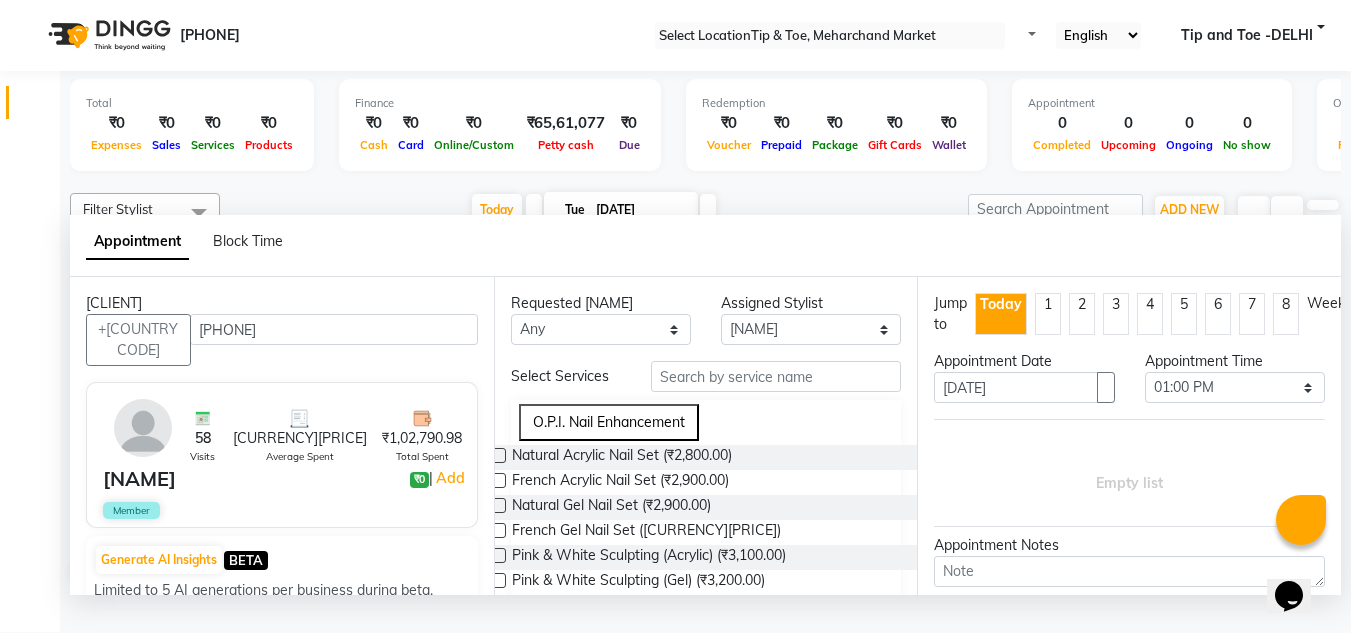 type on "9899186443" 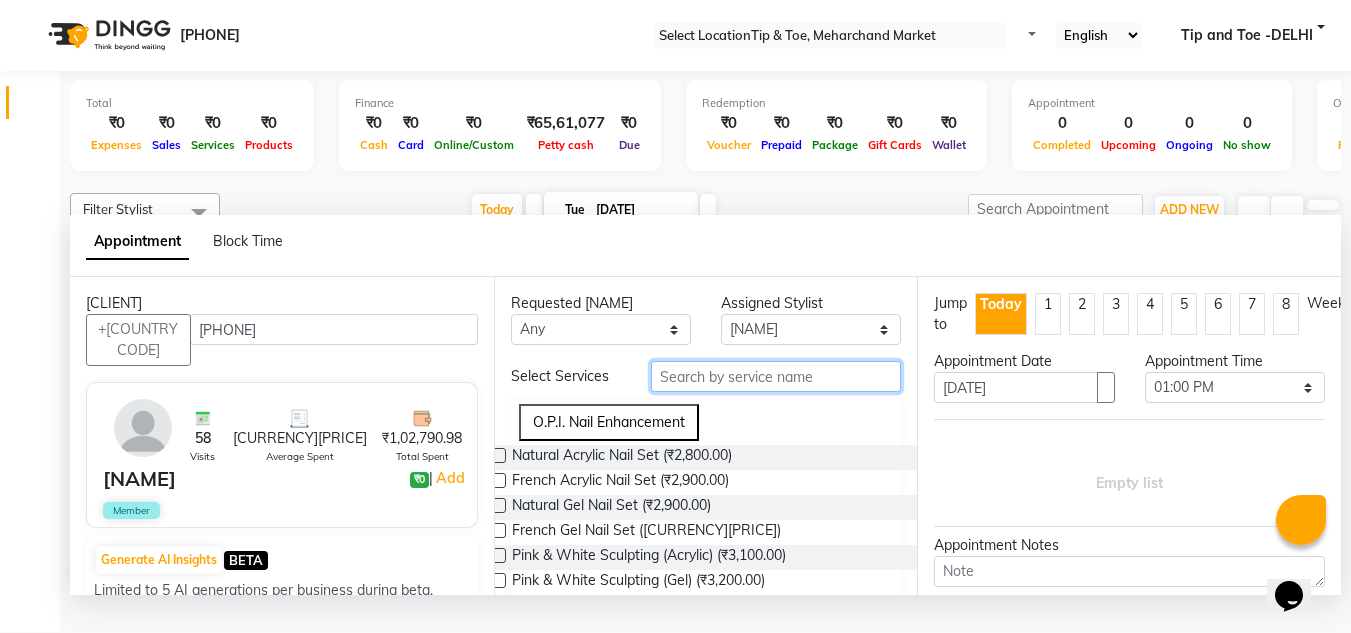 click at bounding box center [776, 376] 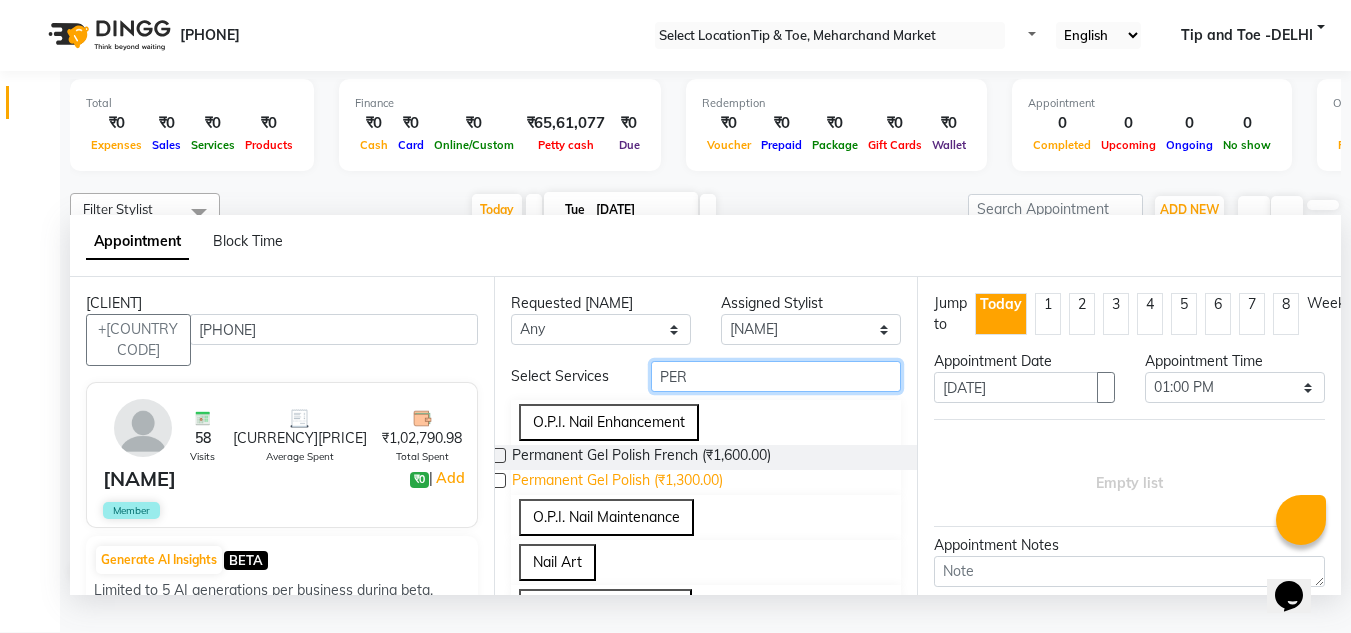 type on "PER" 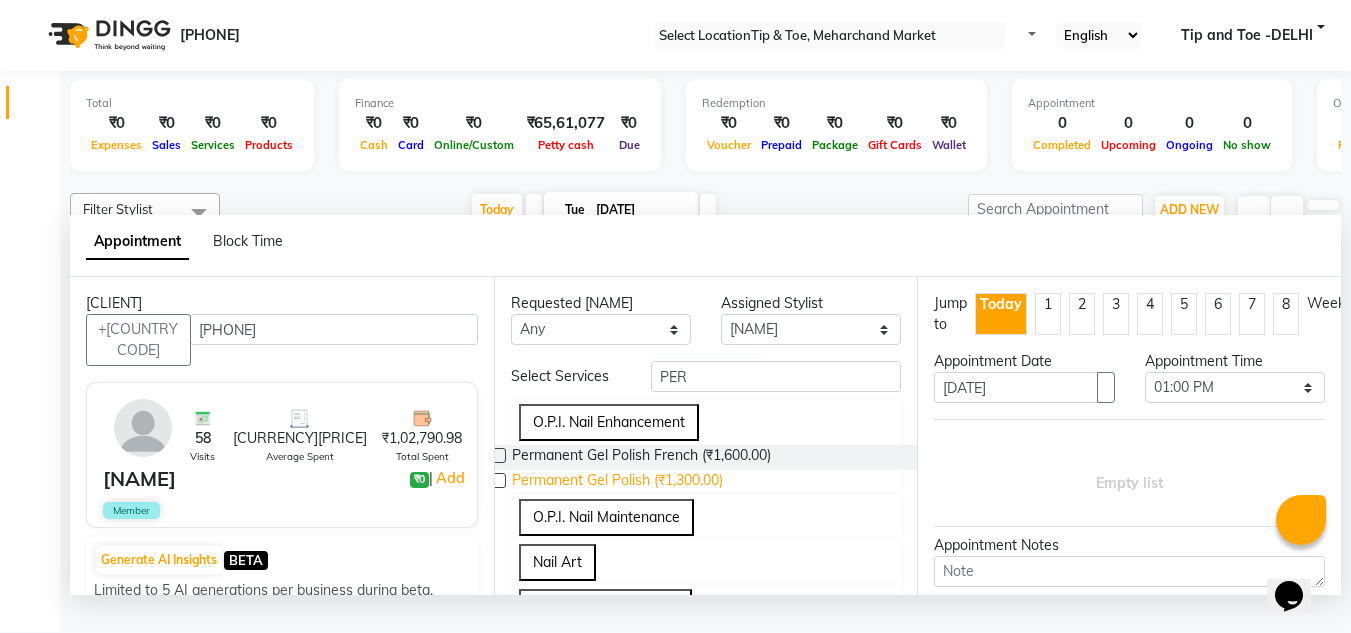 click on "Permanent Gel Polish (₹1,300.00)" at bounding box center [641, 457] 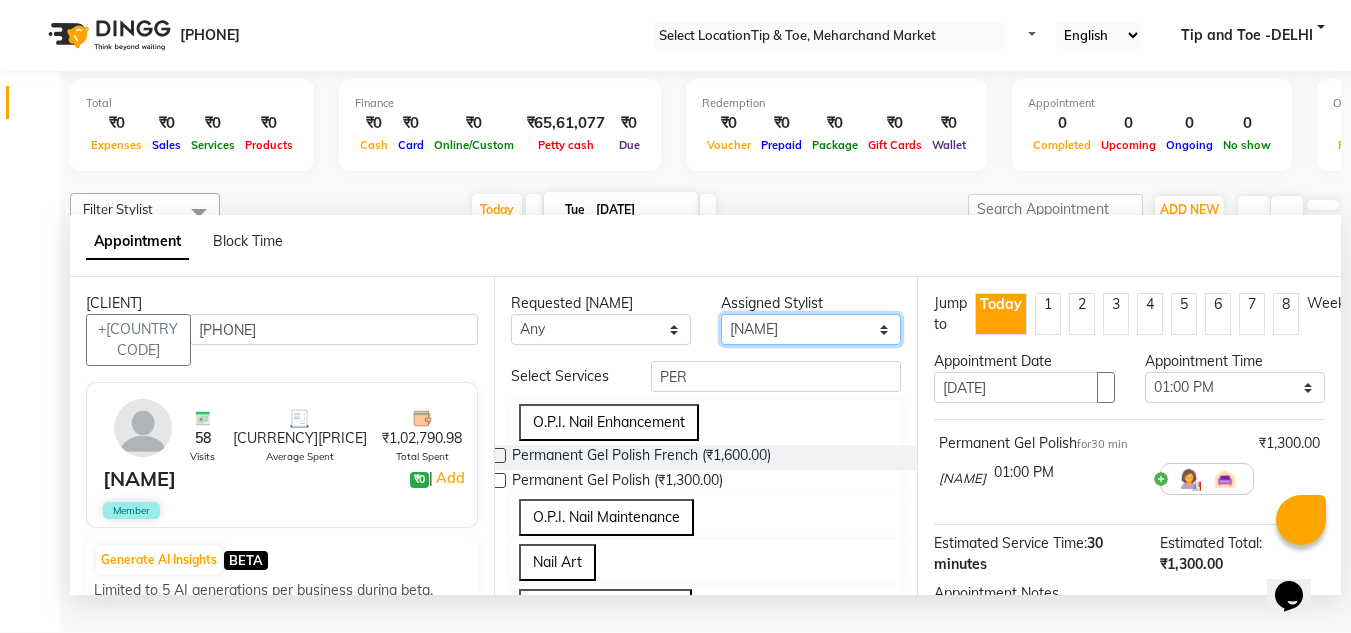 click on "Select Ashish BOWANG Gopal KULDEEP Pinki SALINA Salman UMA" at bounding box center (601, 329) 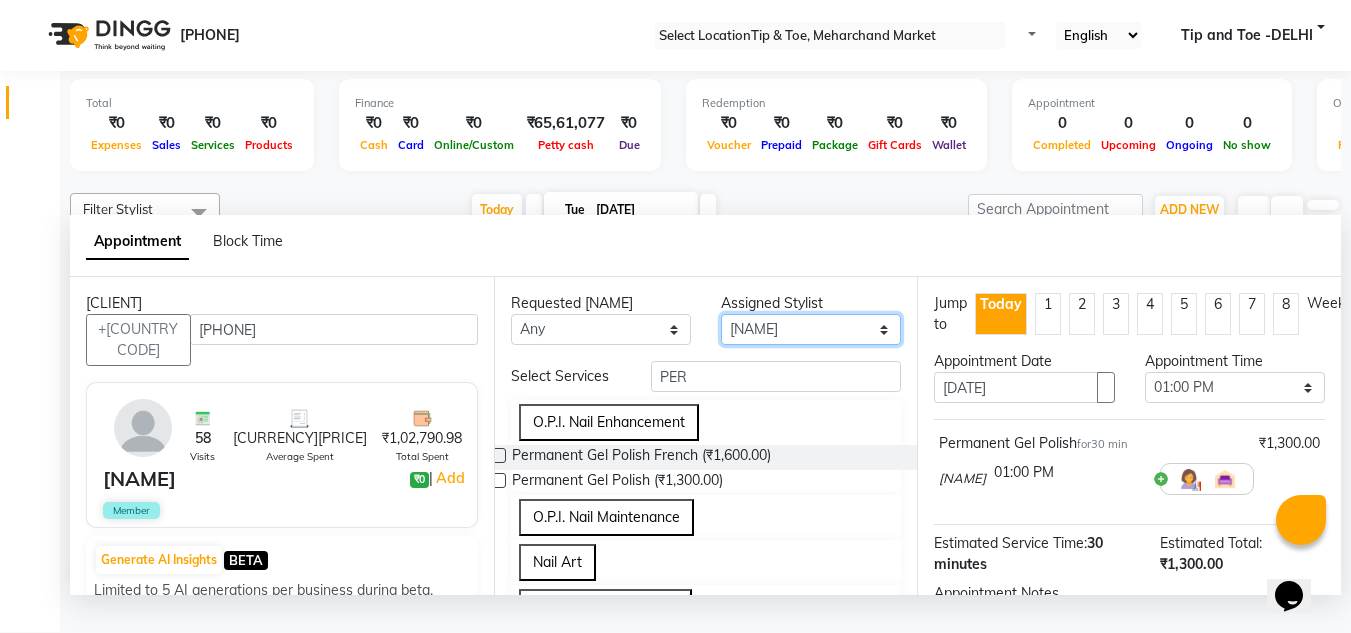click on "Select Ashish BOWANG Gopal KULDEEP Pinki SALINA Salman UMA" at bounding box center (601, 329) 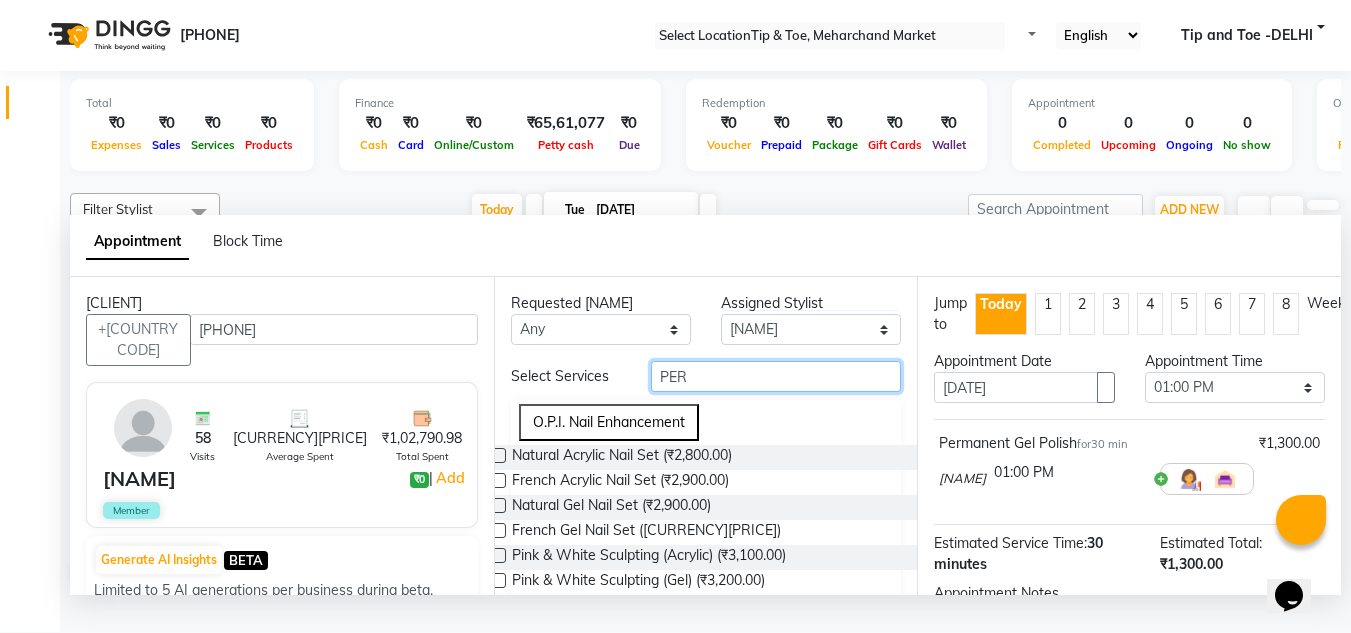 click on "PER" at bounding box center (776, 376) 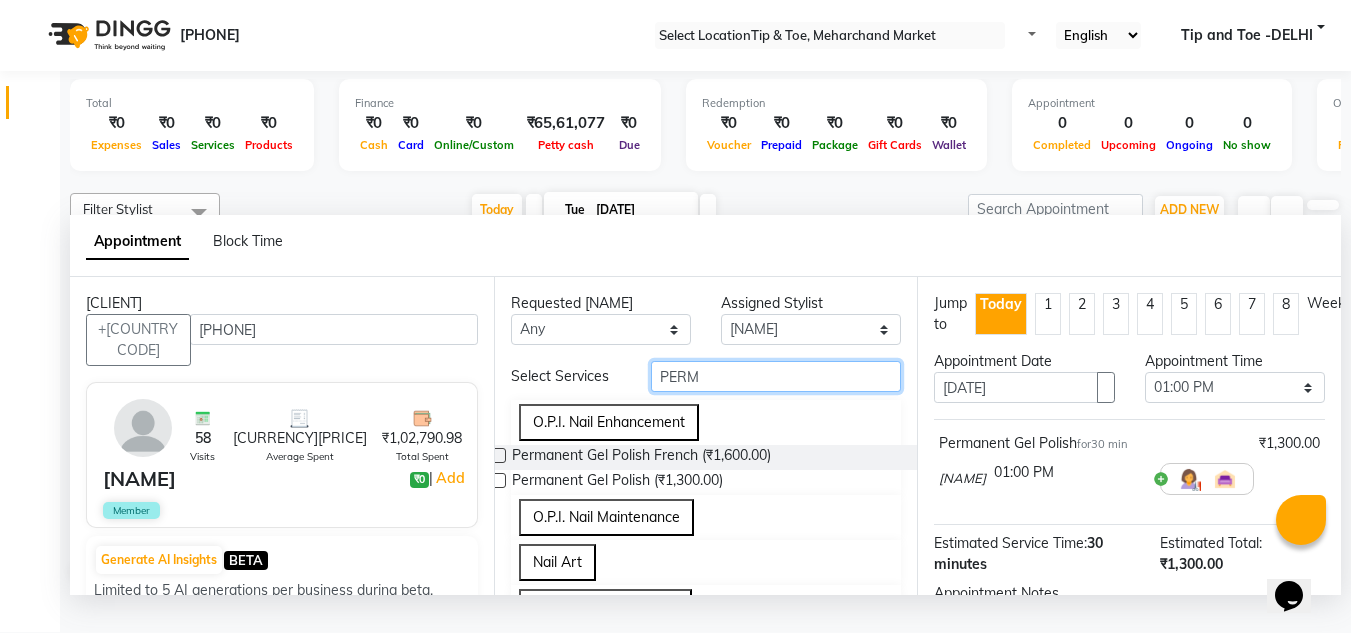 type on "PERM" 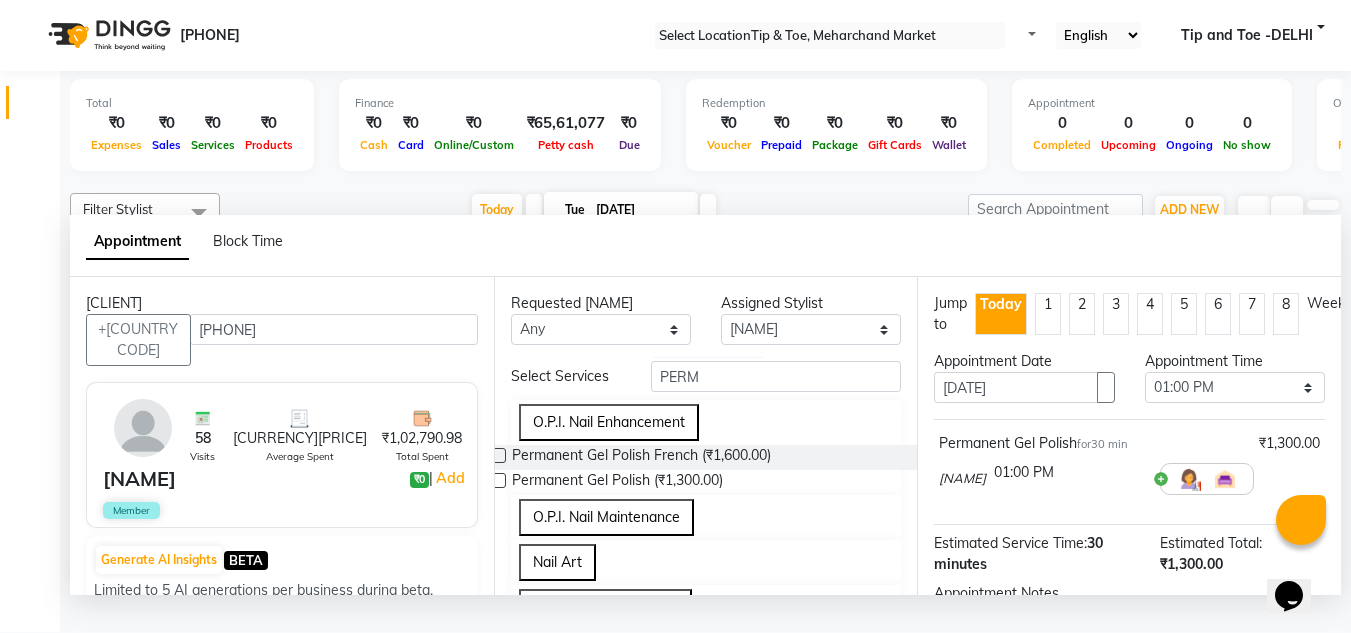 click at bounding box center (498, 480) 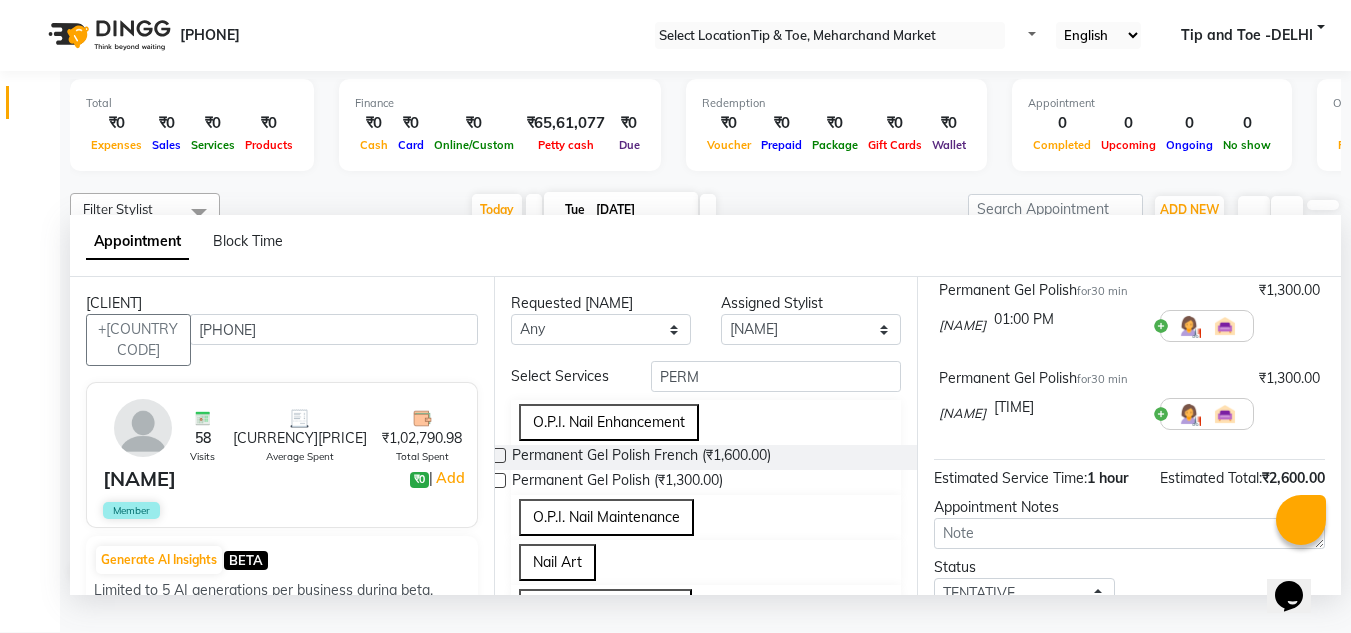 scroll, scrollTop: 314, scrollLeft: 0, axis: vertical 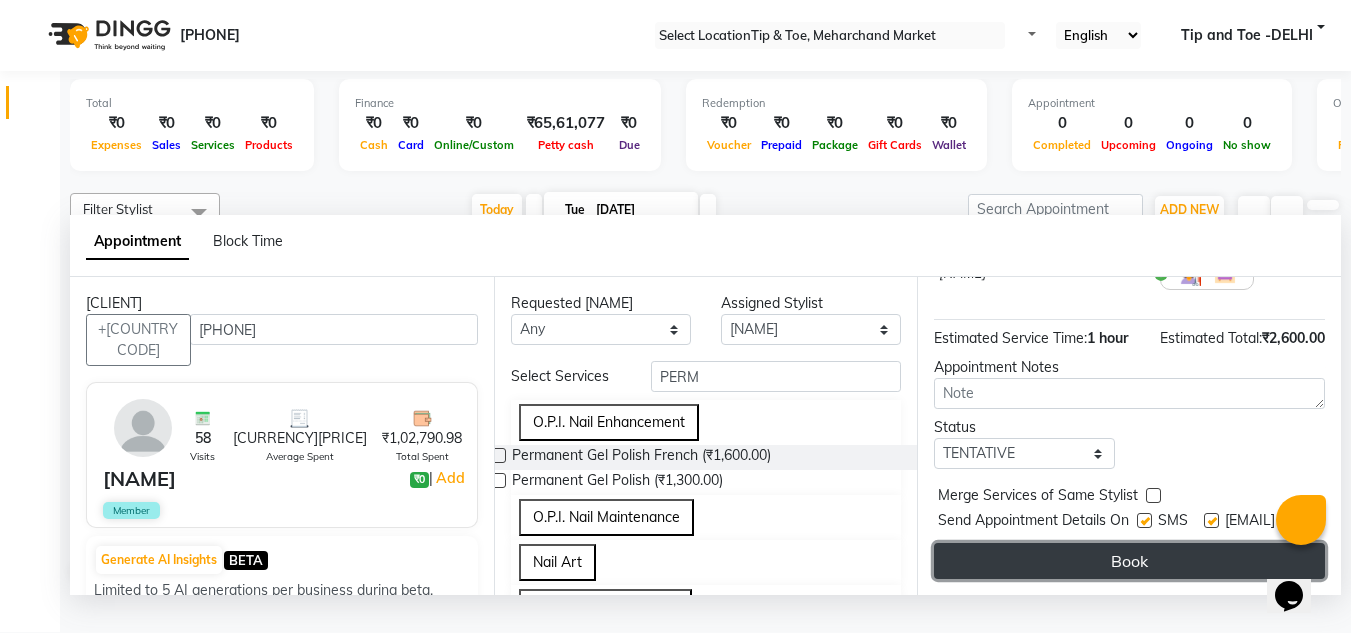 click on "Book" at bounding box center (1129, 561) 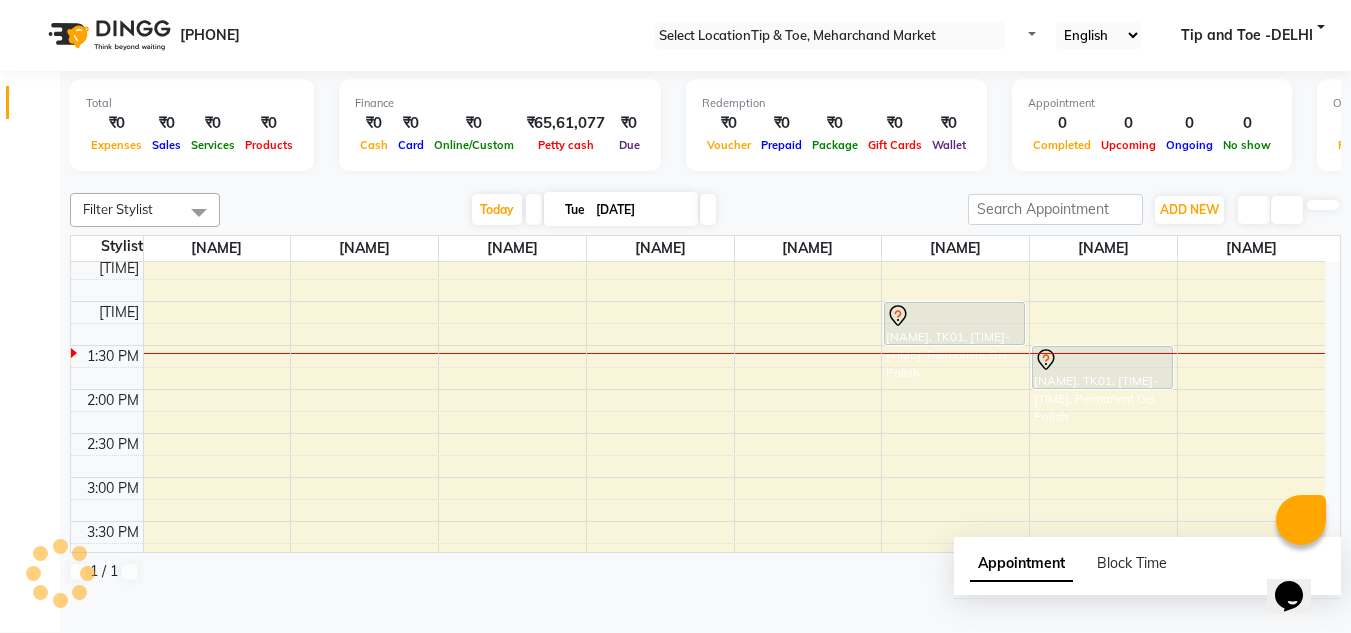 scroll, scrollTop: 0, scrollLeft: 0, axis: both 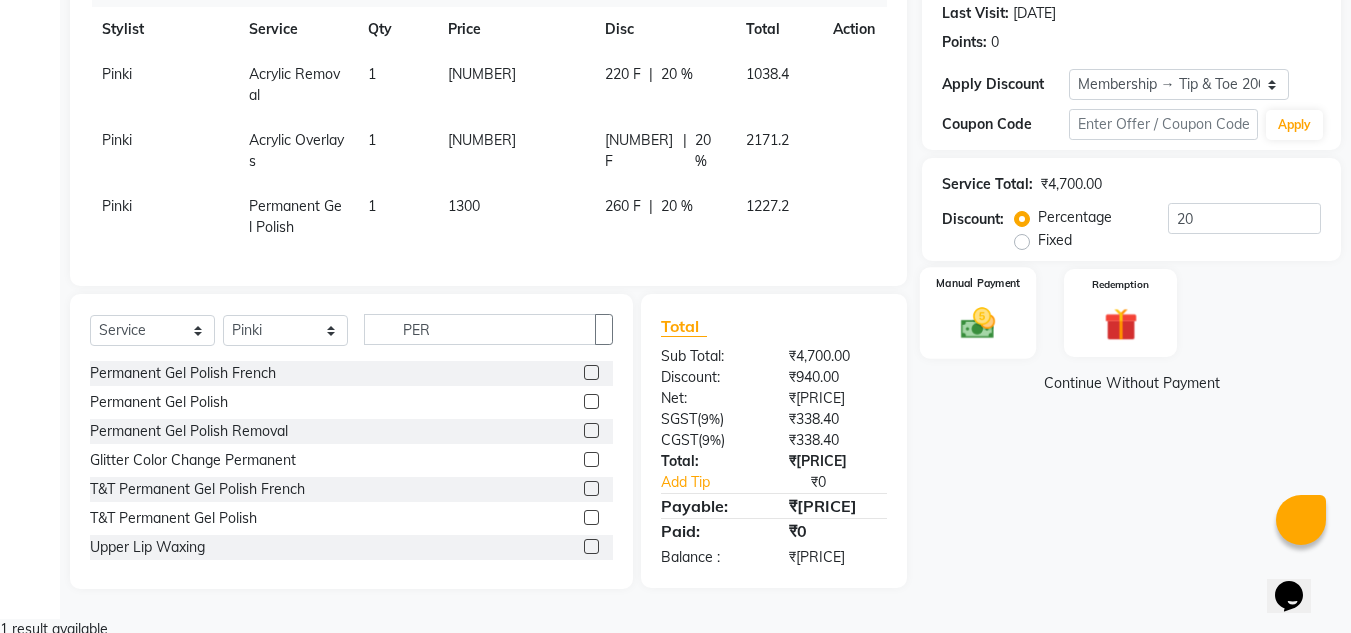 click on "Manual Payment" at bounding box center (978, 313) 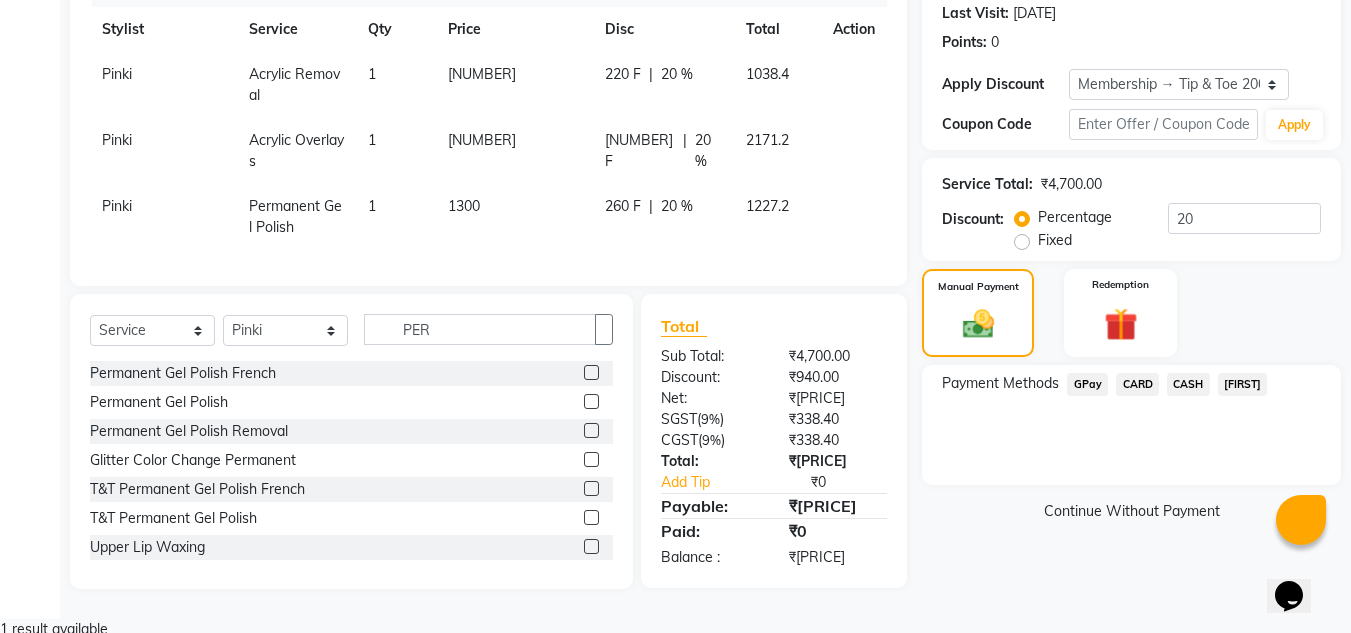 click on "CASH" at bounding box center (1087, 384) 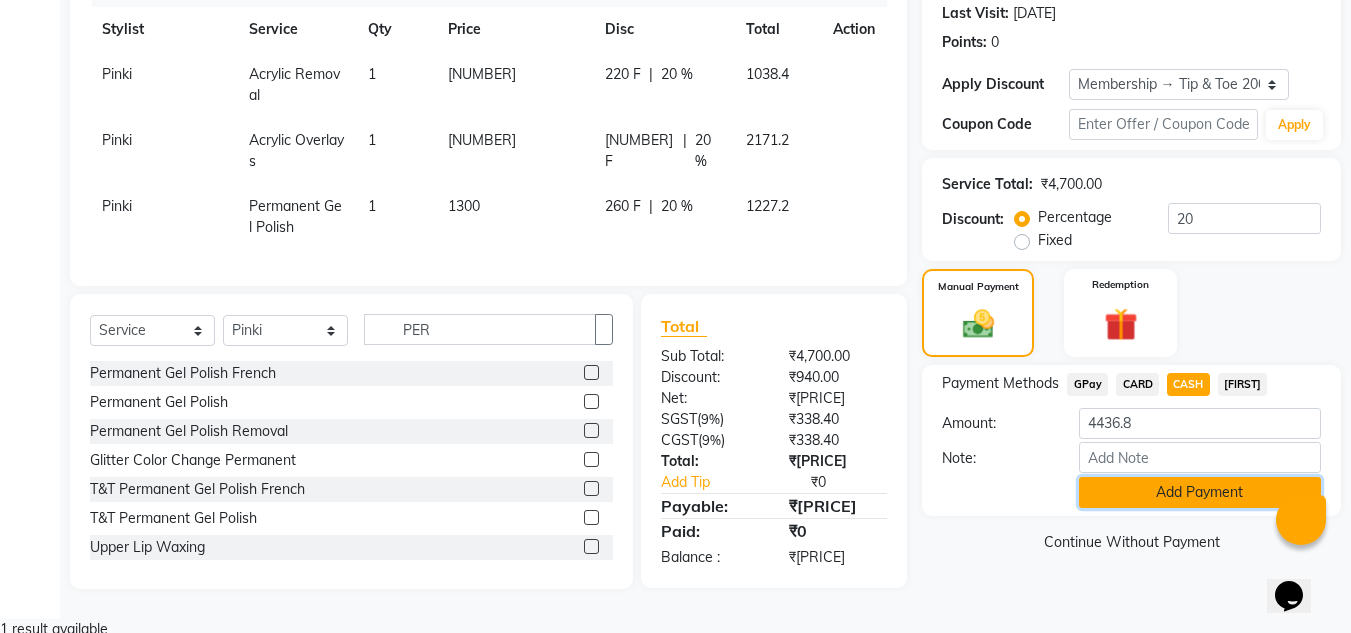 click on "Add Payment" at bounding box center (1200, 492) 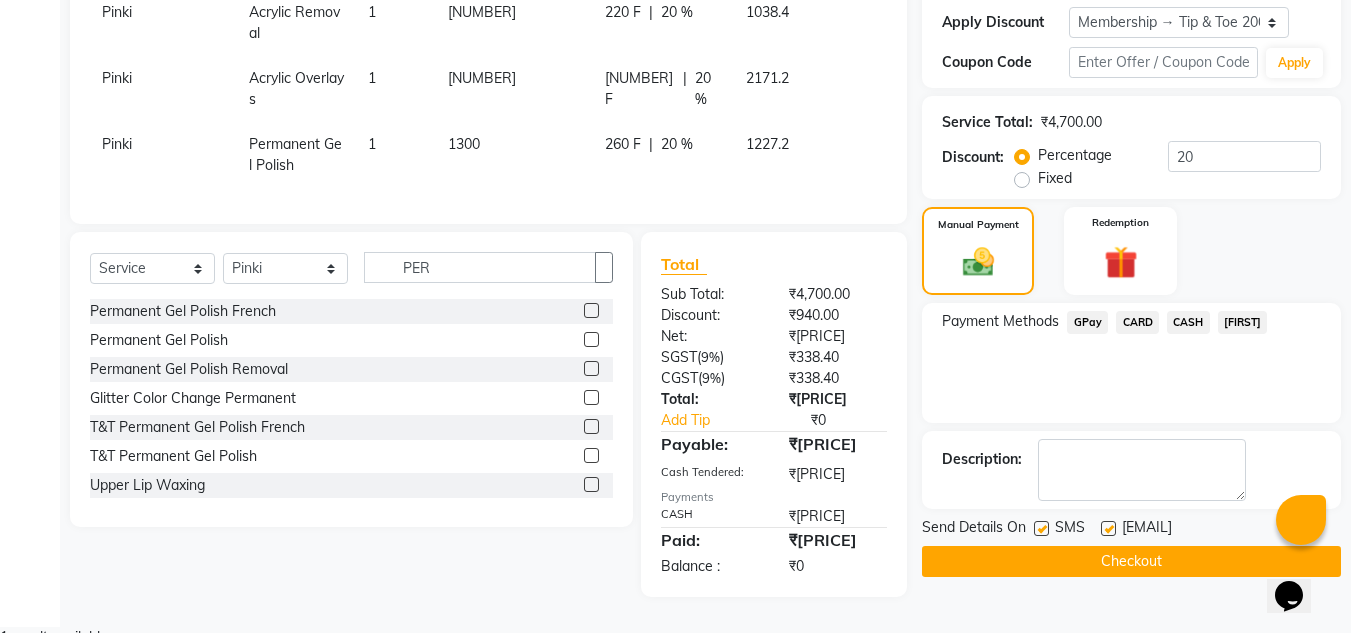 scroll, scrollTop: 349, scrollLeft: 0, axis: vertical 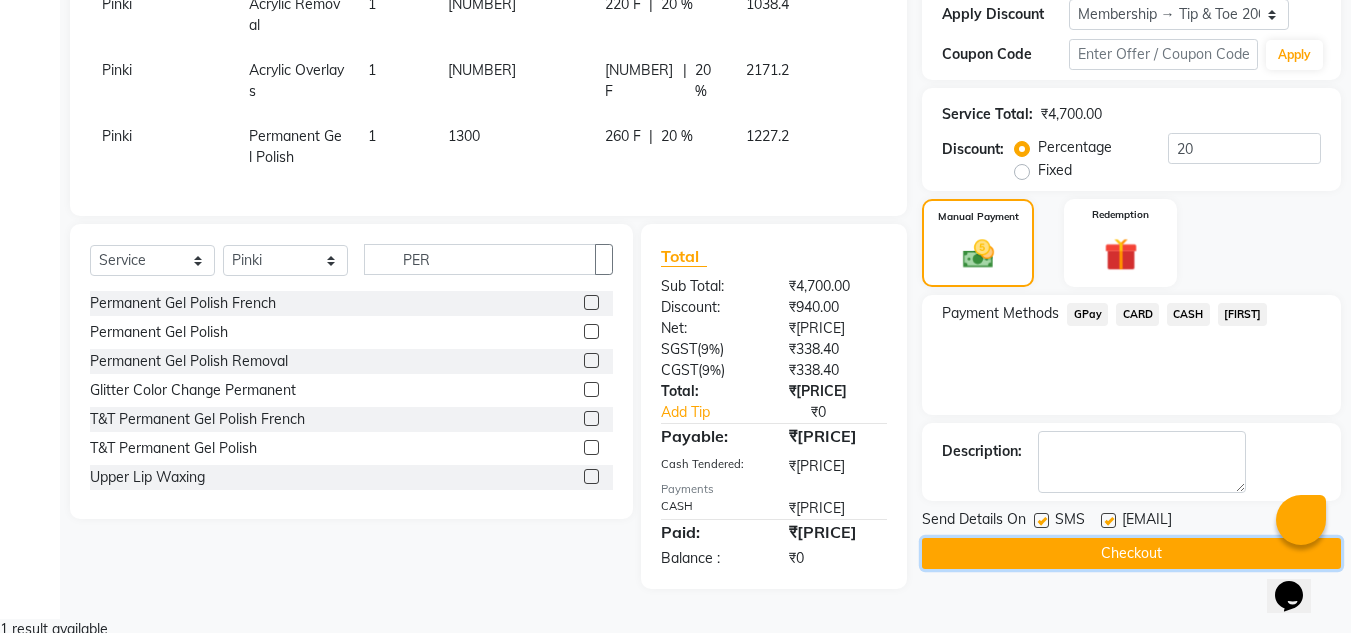 click on "Checkout" at bounding box center [1131, 553] 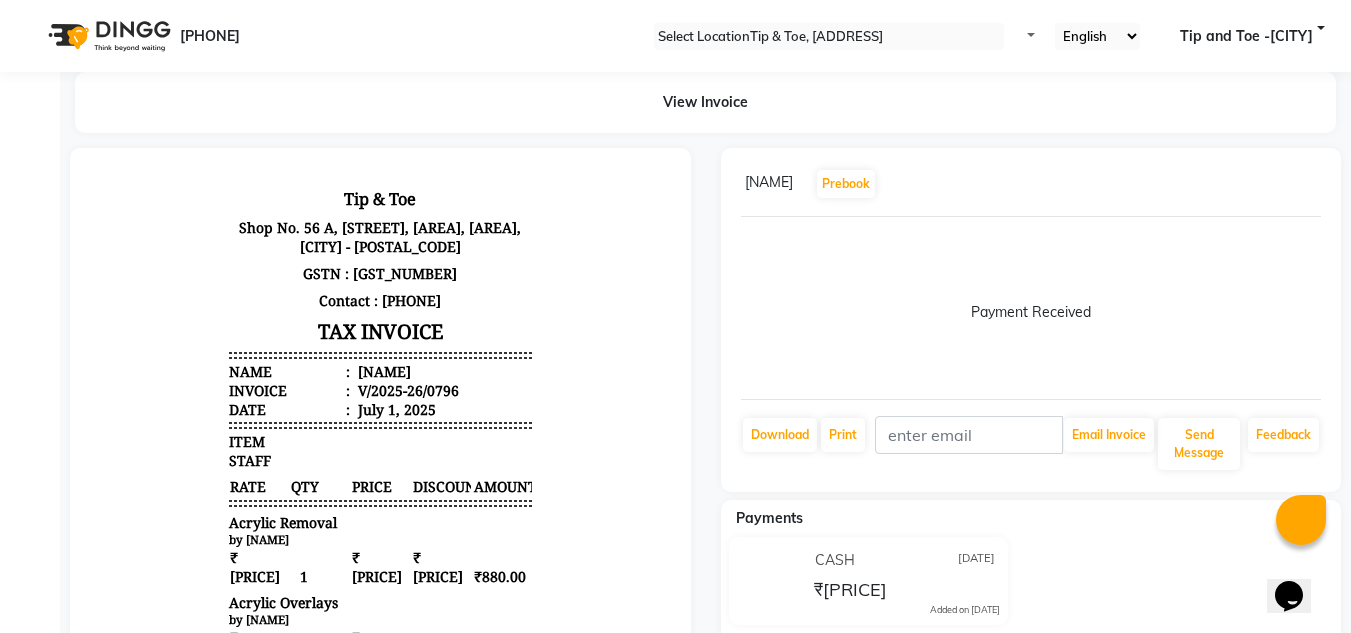 scroll, scrollTop: 0, scrollLeft: 0, axis: both 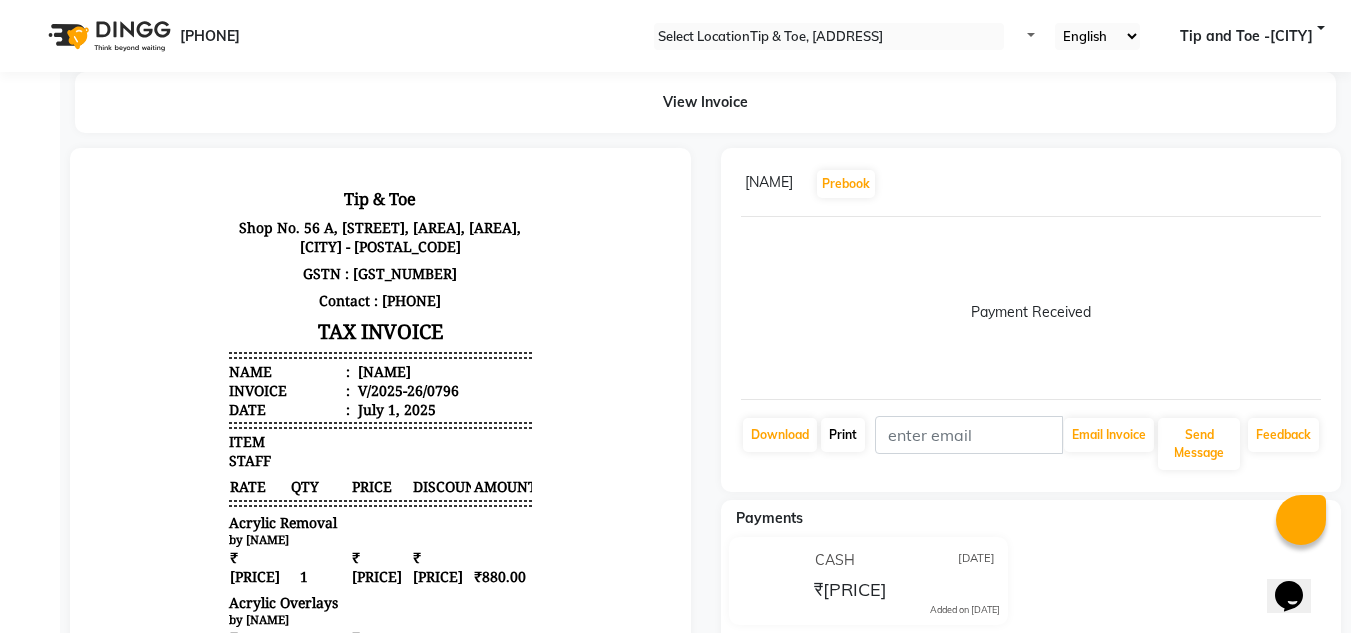 click on "Print" at bounding box center (780, 435) 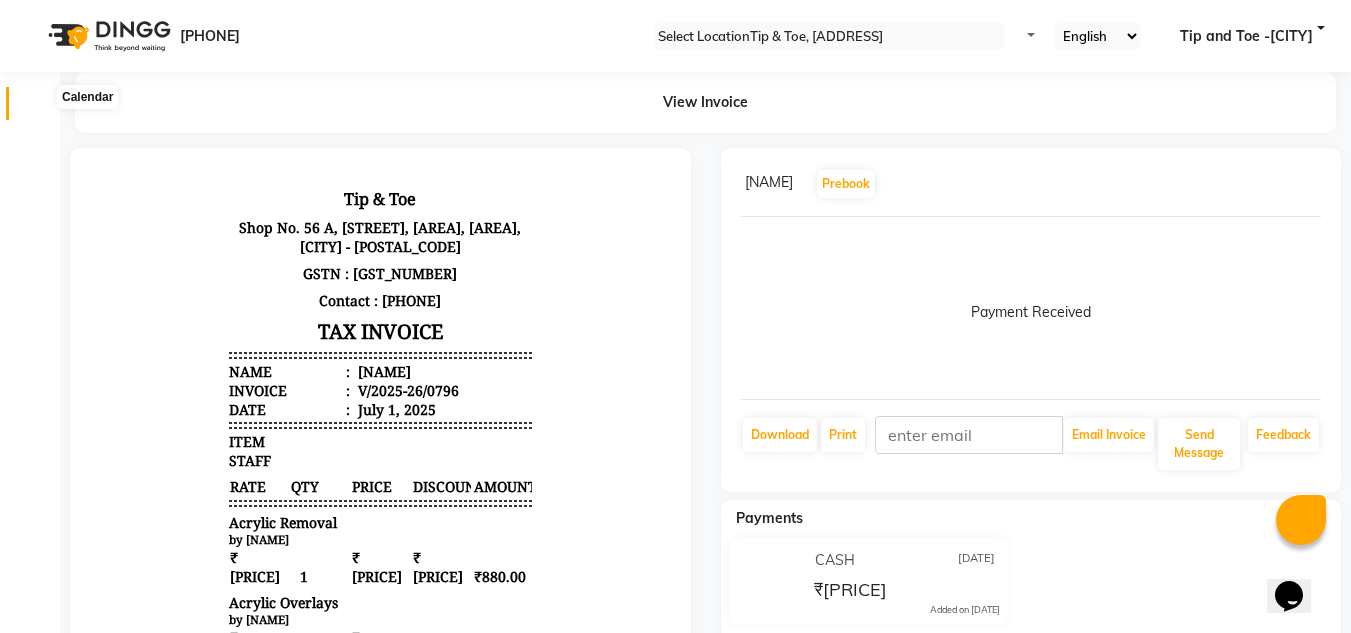 click at bounding box center [37, 108] 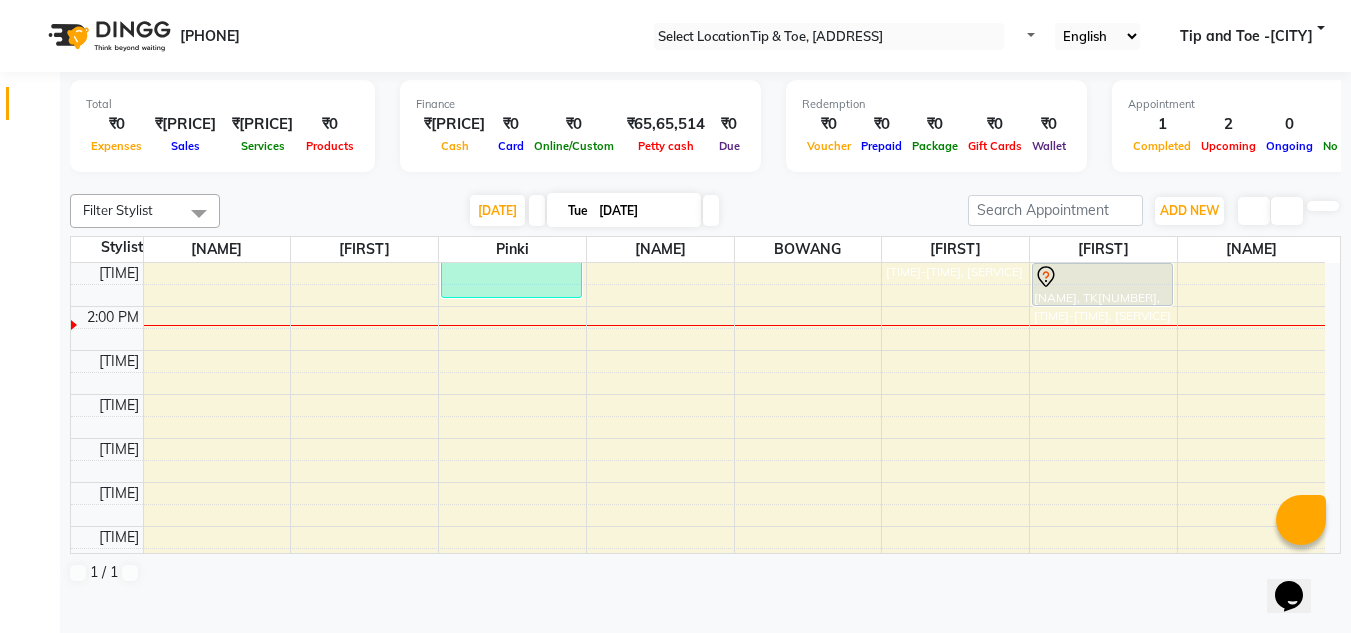 scroll, scrollTop: 500, scrollLeft: 0, axis: vertical 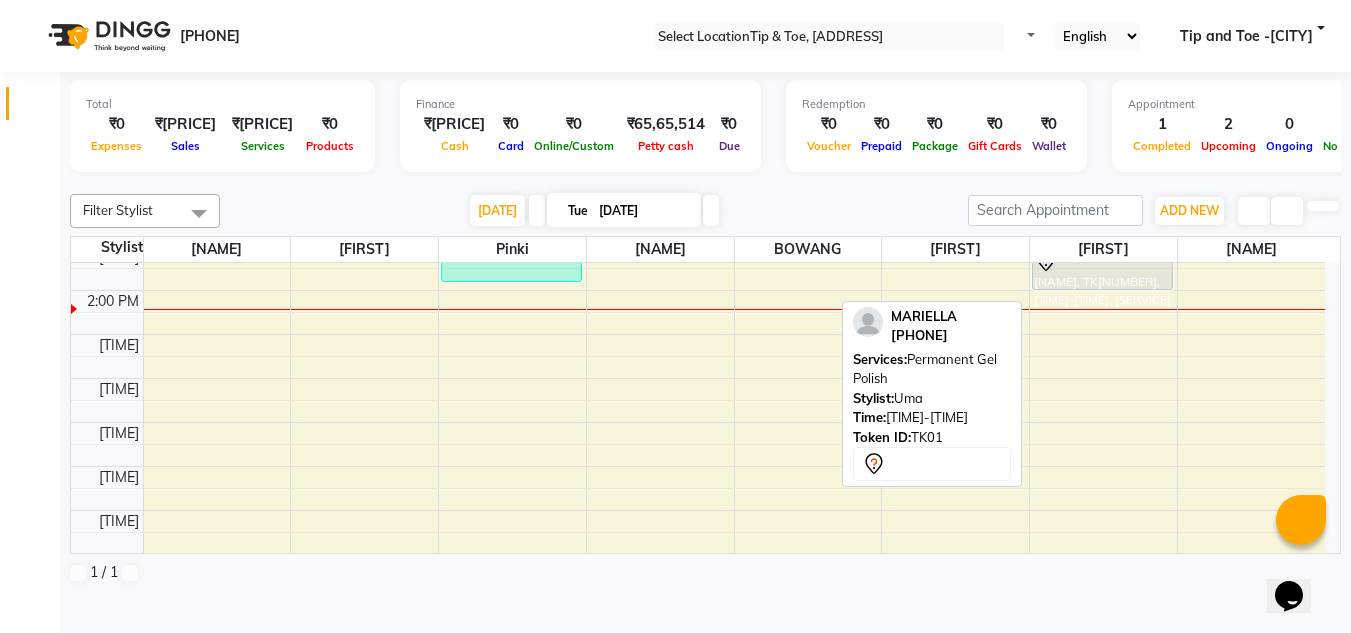 click at bounding box center (0, 0) 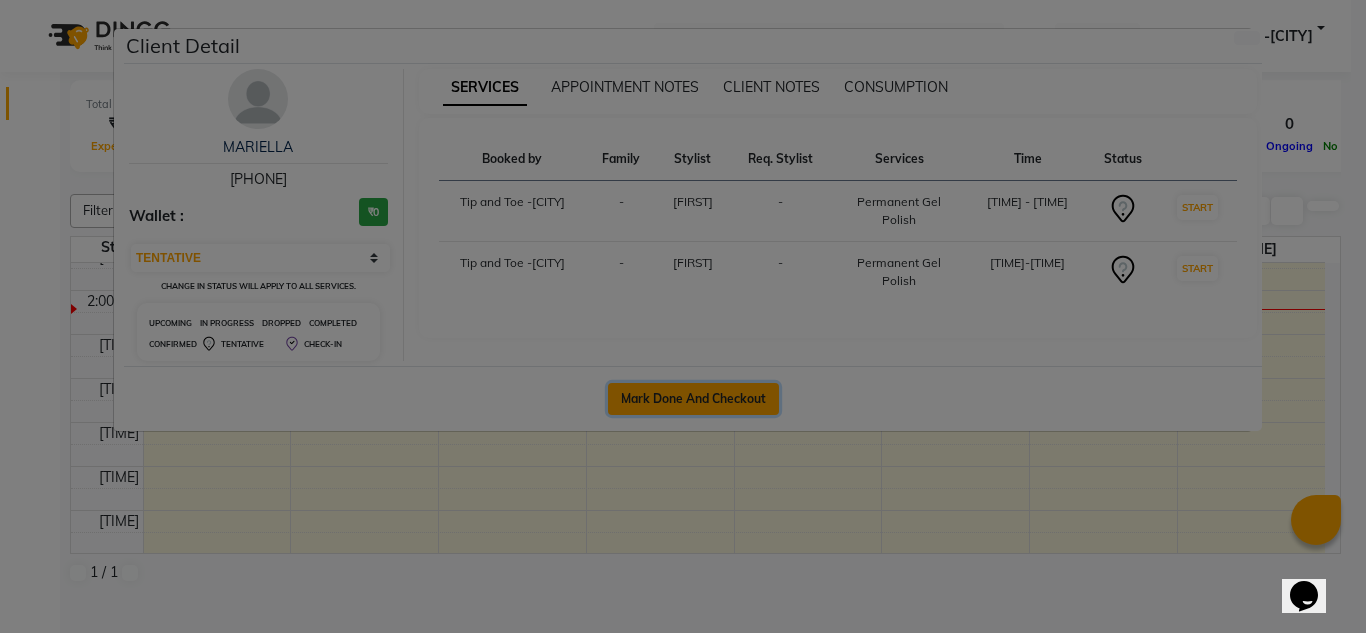 click on "Mark Done And Checkout" at bounding box center [693, 399] 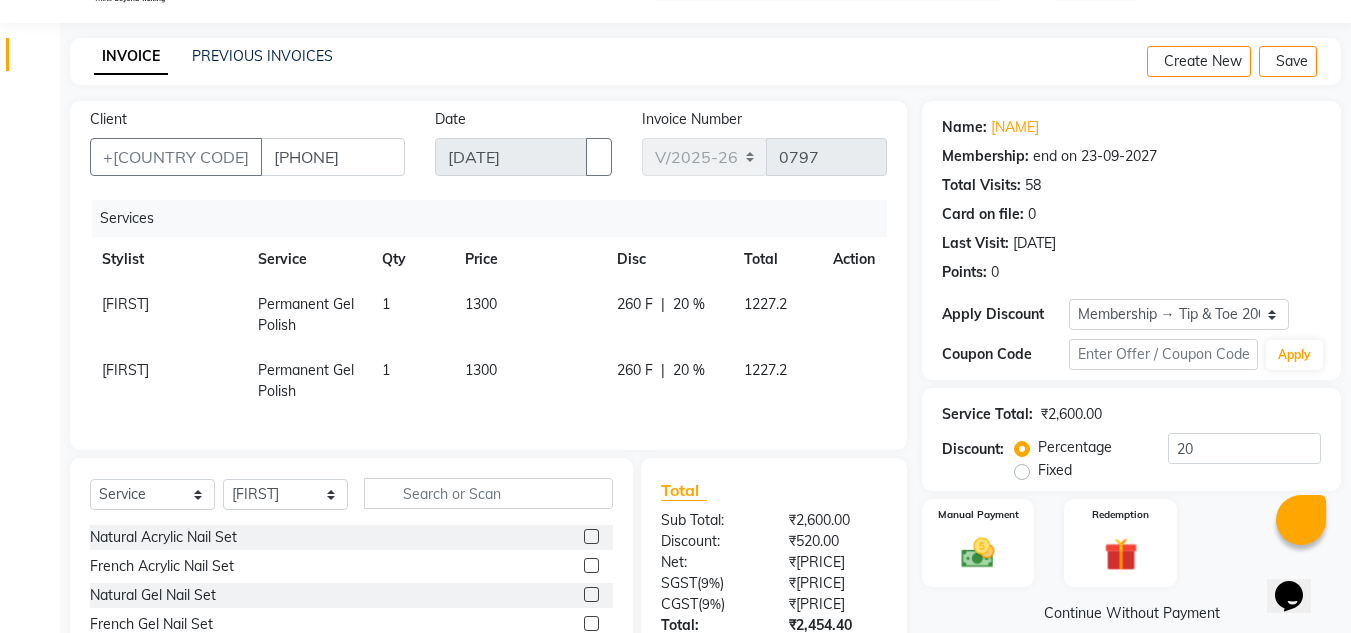 scroll, scrollTop: 213, scrollLeft: 0, axis: vertical 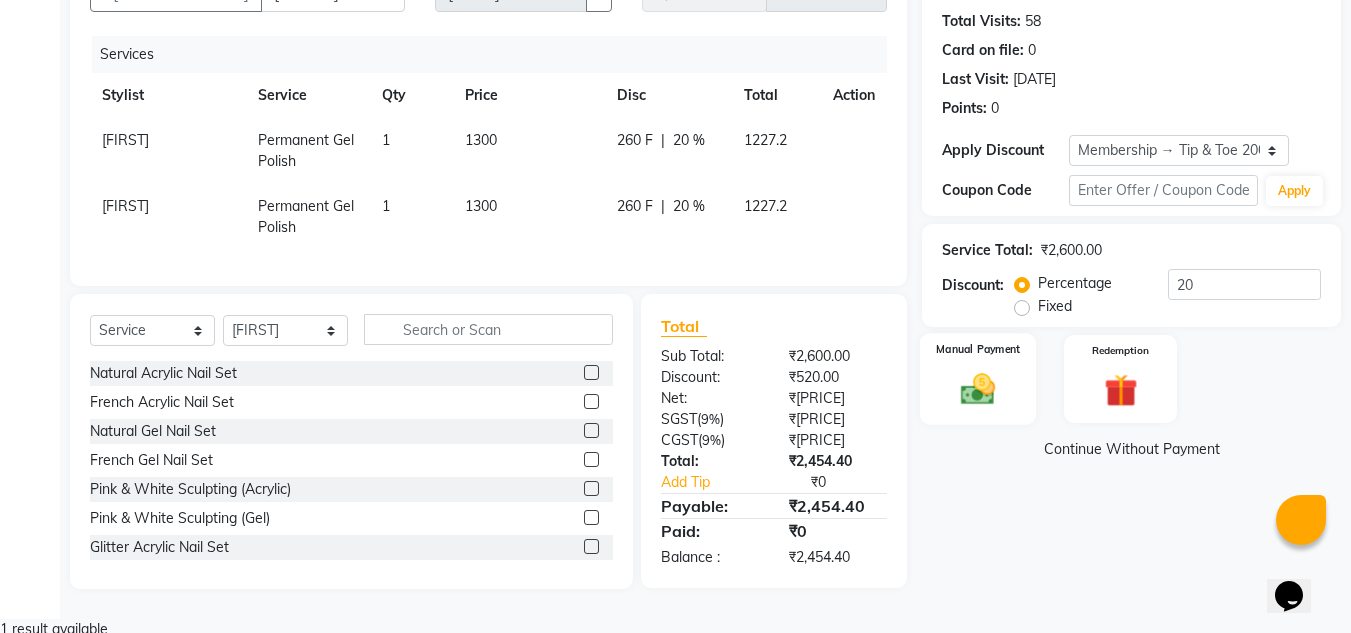 click at bounding box center (978, 389) 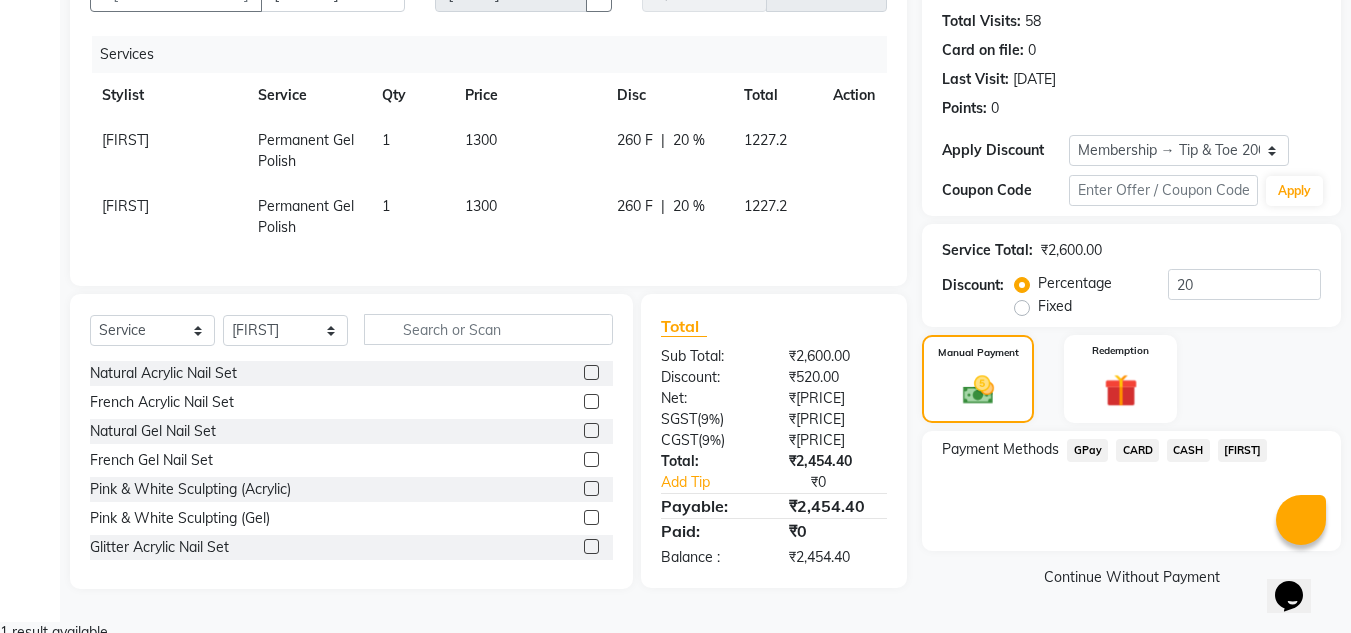 click on "CASH" at bounding box center (1087, 450) 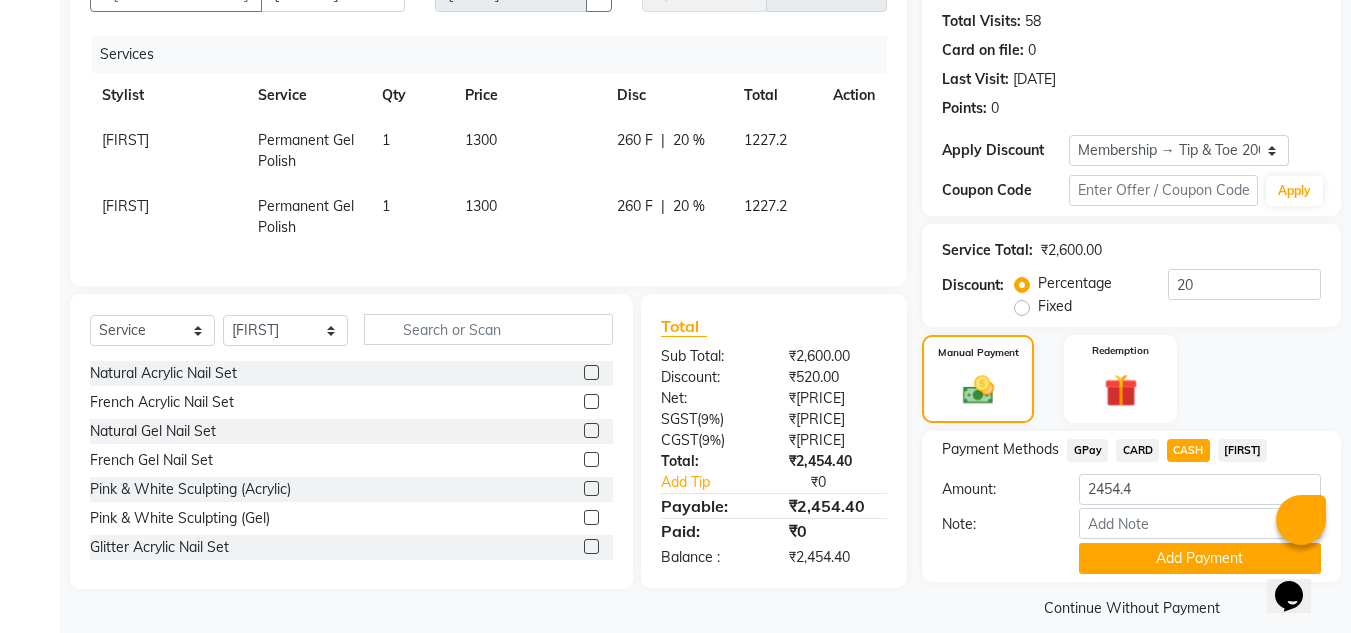 scroll, scrollTop: 238, scrollLeft: 0, axis: vertical 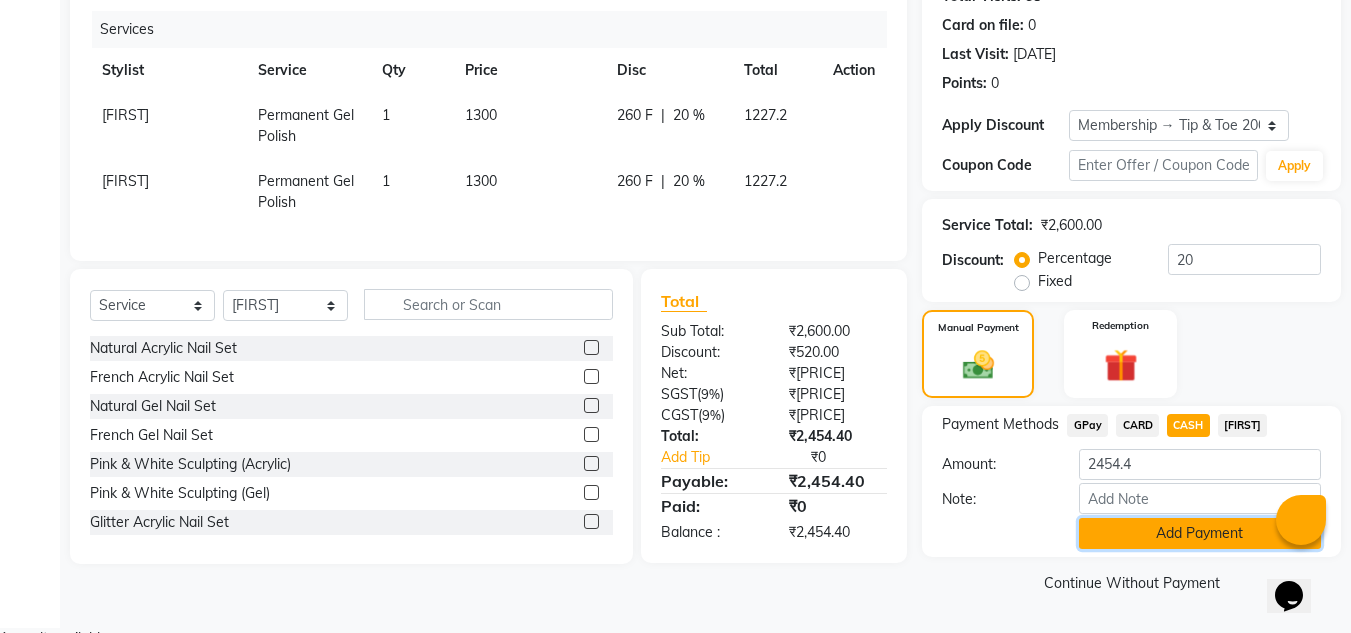 click on "Add Payment" at bounding box center (1200, 533) 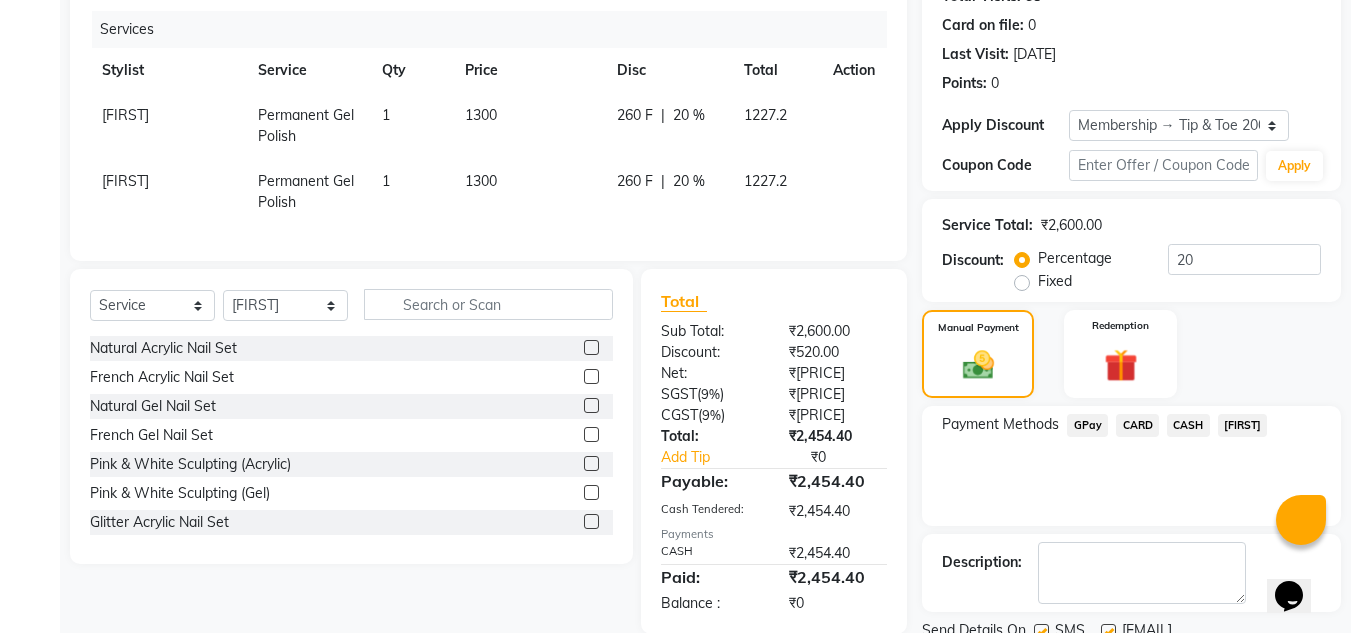 scroll, scrollTop: 322, scrollLeft: 0, axis: vertical 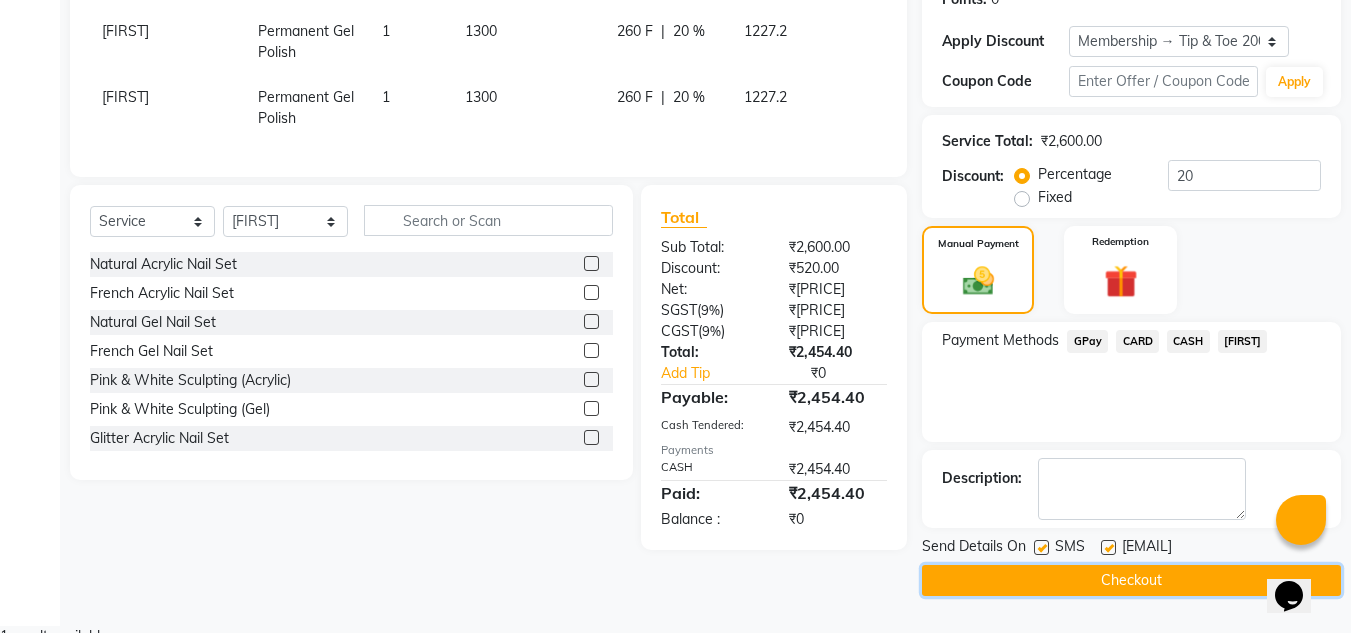 click on "Checkout" at bounding box center [1131, 580] 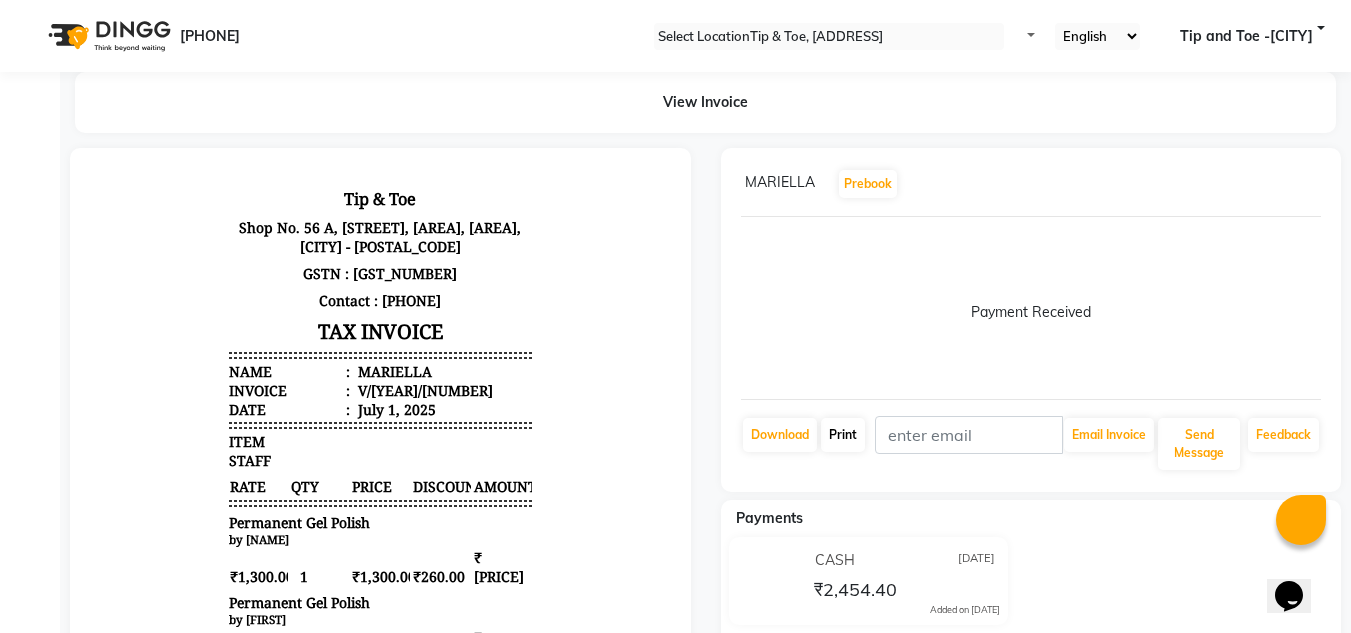 scroll, scrollTop: 0, scrollLeft: 0, axis: both 